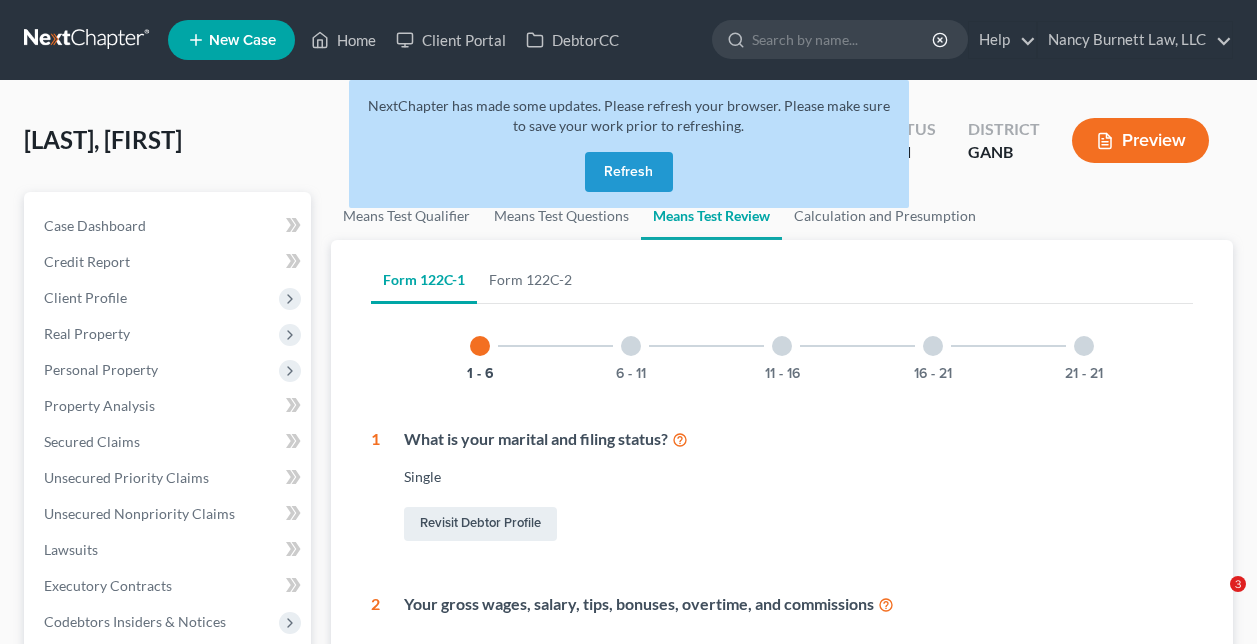 scroll, scrollTop: 0, scrollLeft: 0, axis: both 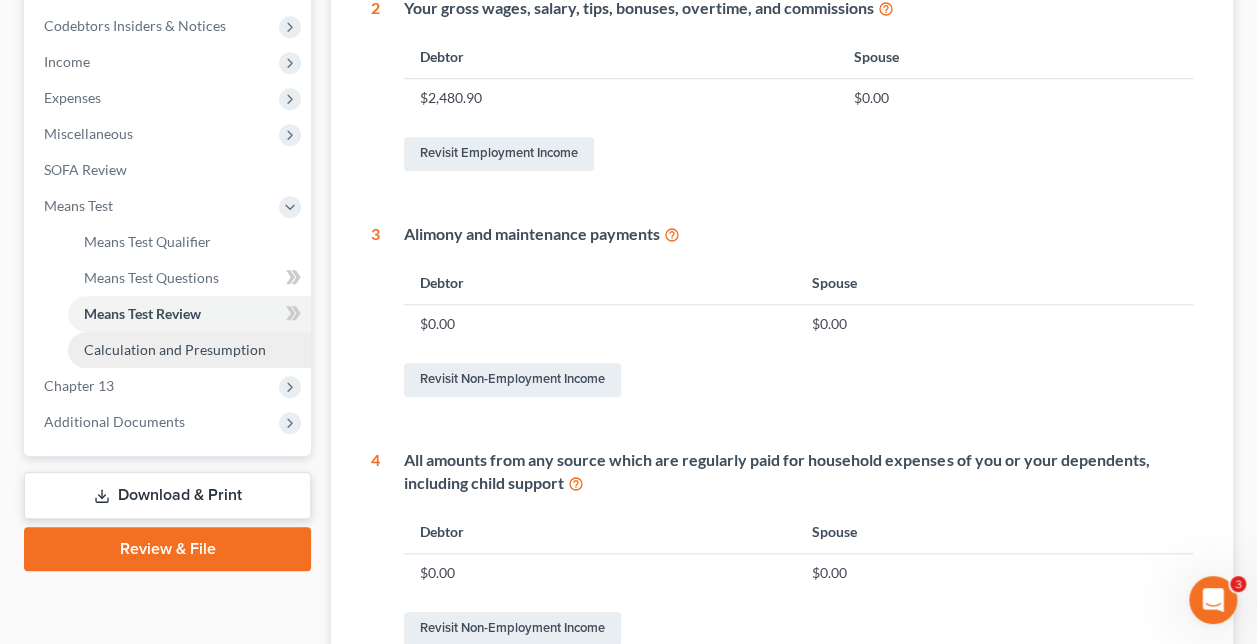 click on "Calculation and Presumption" at bounding box center [175, 349] 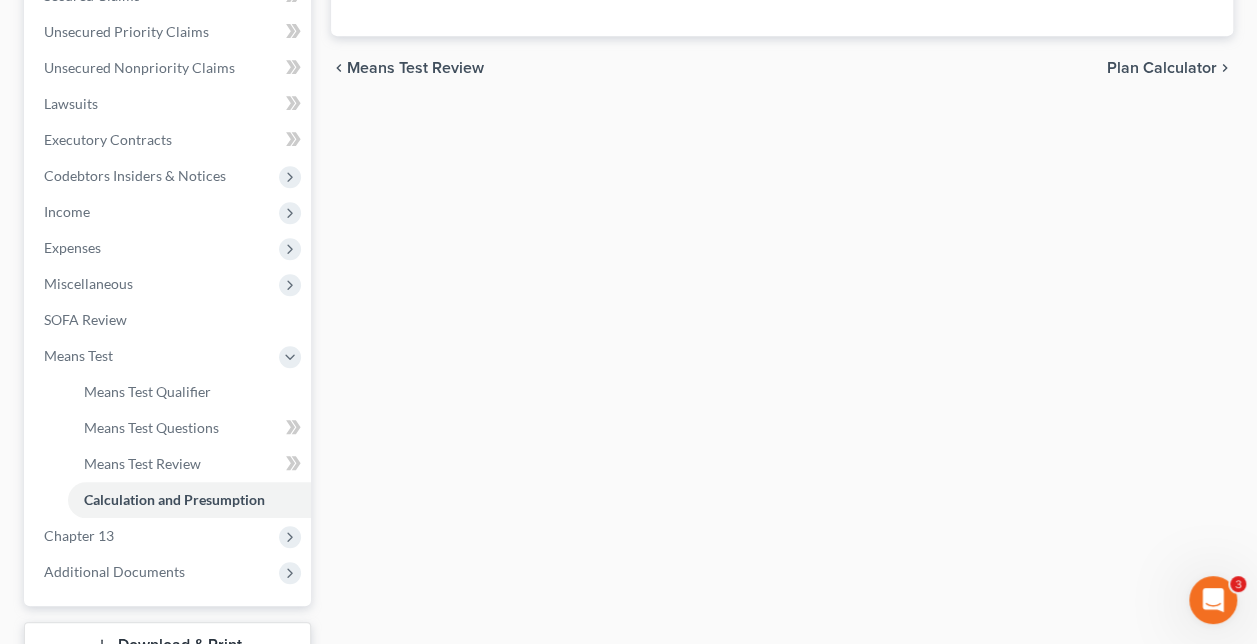 scroll, scrollTop: 500, scrollLeft: 0, axis: vertical 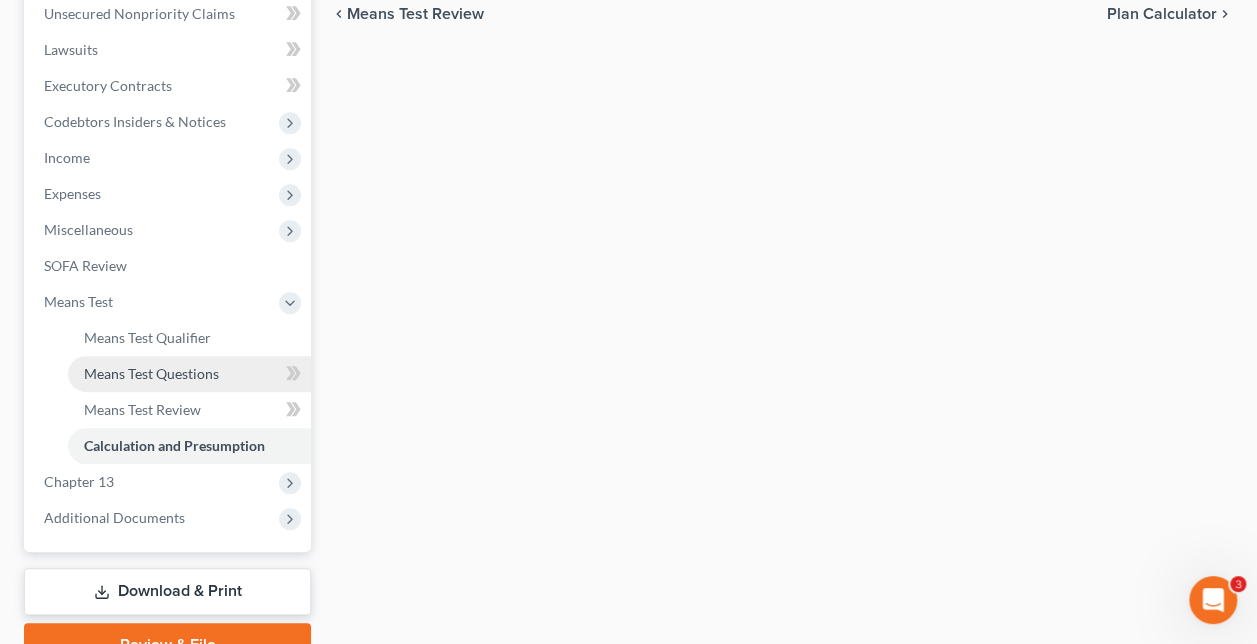click on "Means Test Questions" at bounding box center (151, 373) 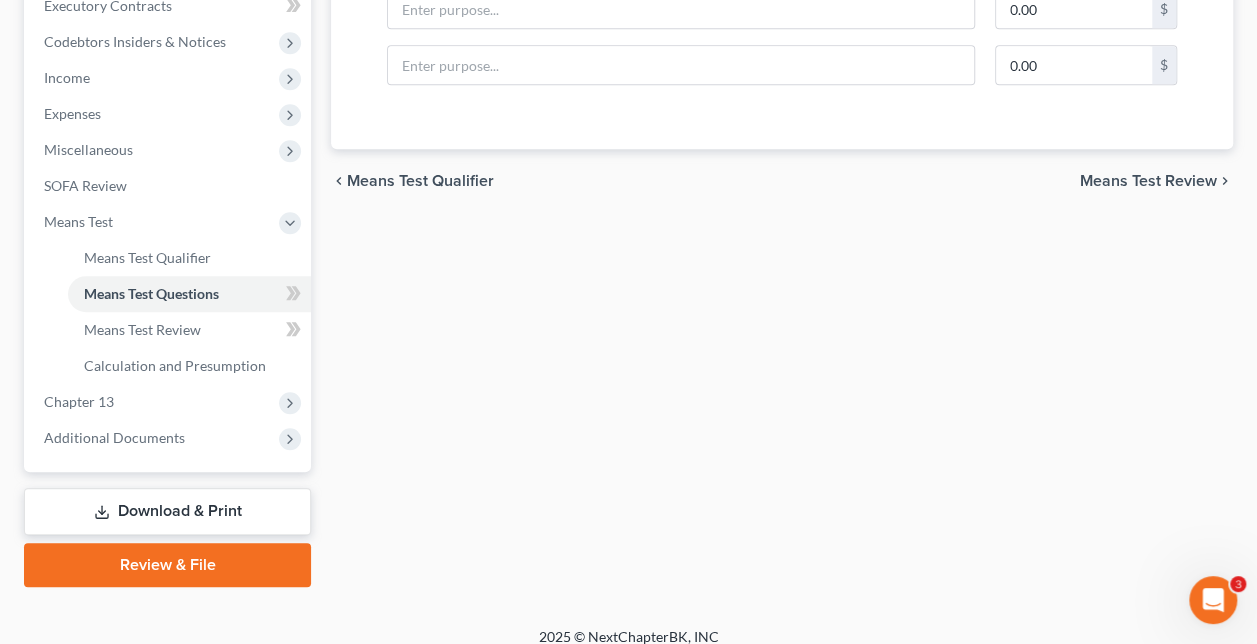 scroll, scrollTop: 596, scrollLeft: 0, axis: vertical 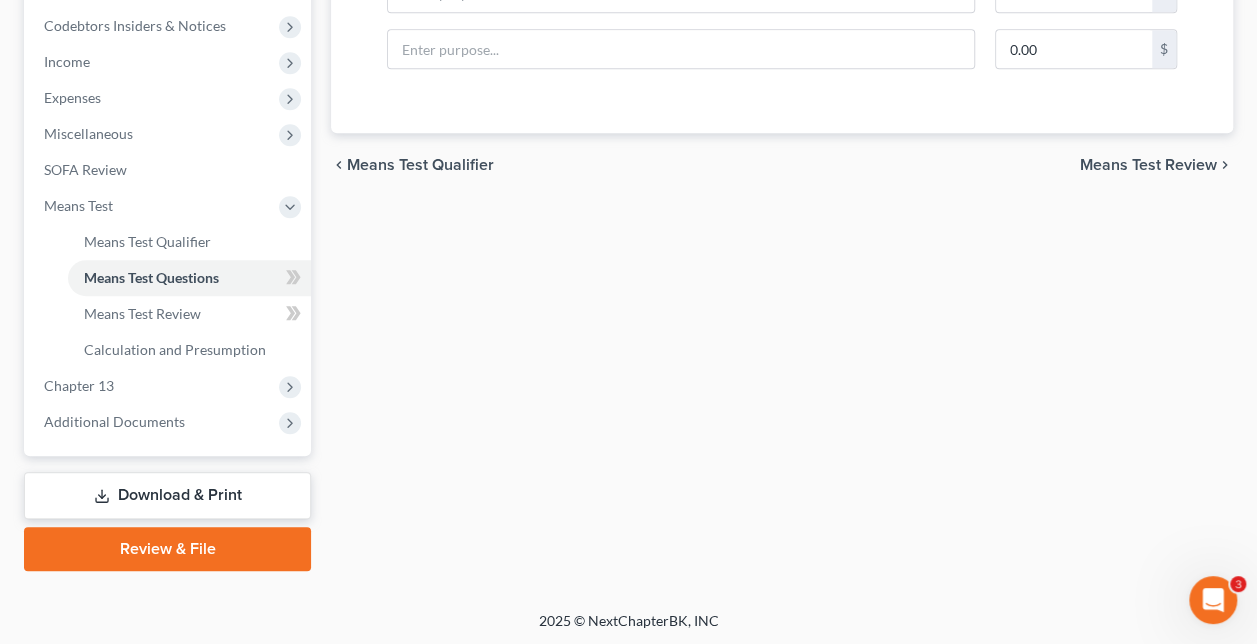 click on "Means Test Review" at bounding box center [1148, 165] 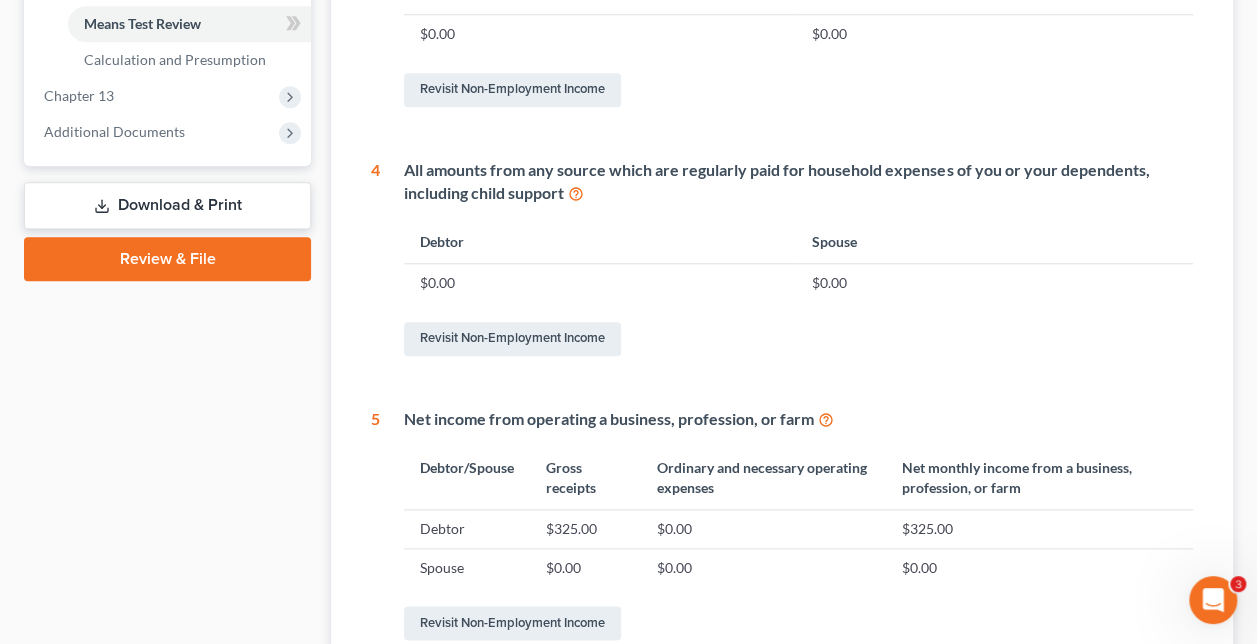 scroll, scrollTop: 1096, scrollLeft: 0, axis: vertical 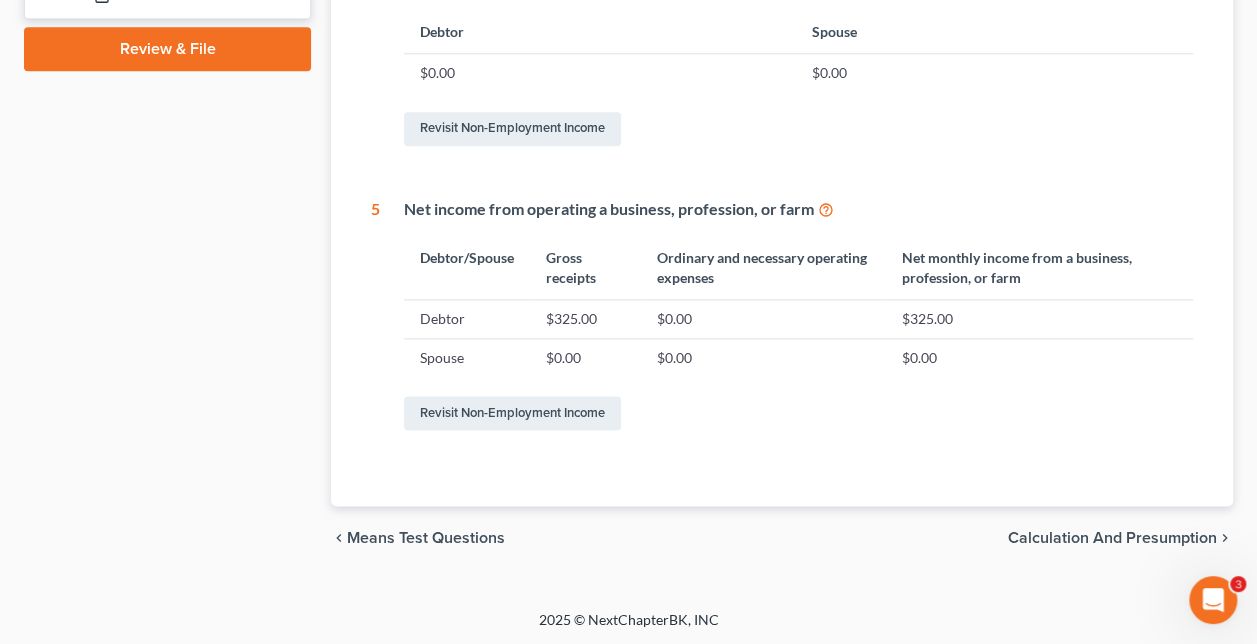 click on "Calculation and Presumption" at bounding box center (1112, 538) 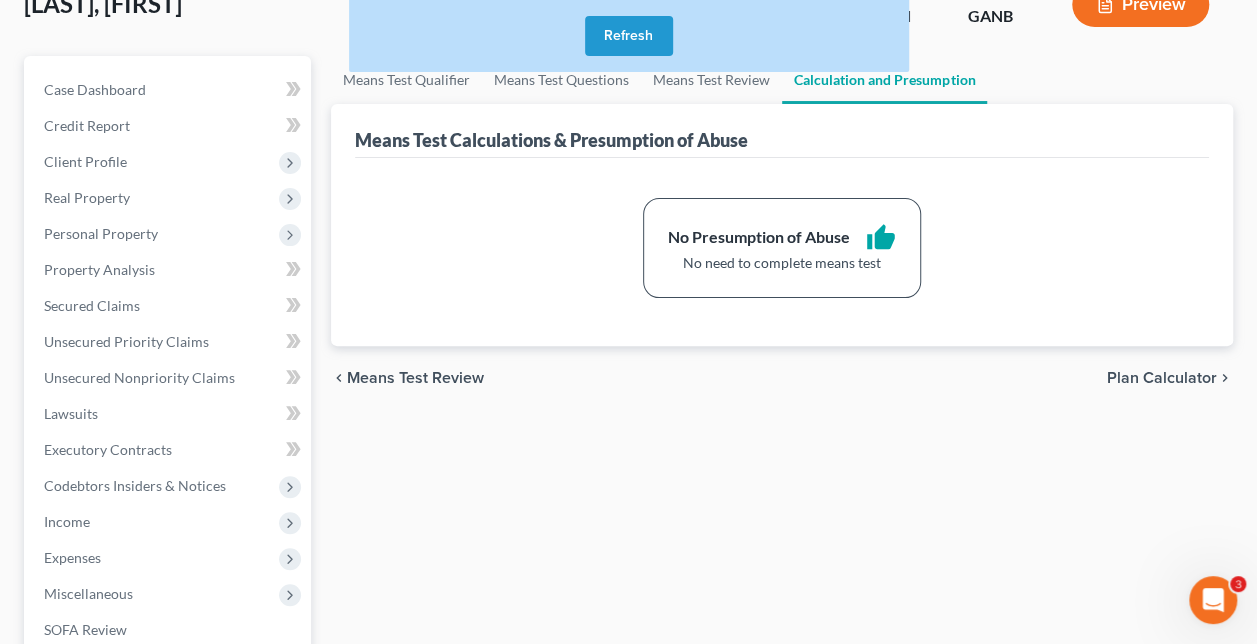 scroll, scrollTop: 0, scrollLeft: 0, axis: both 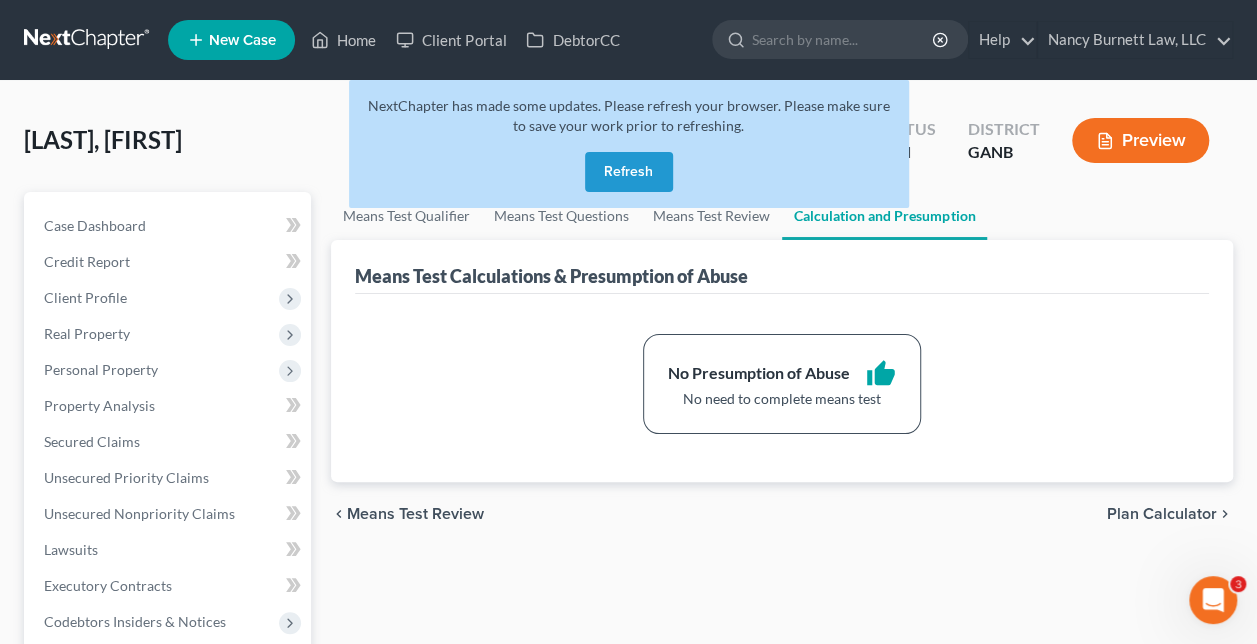 click on "Refresh" at bounding box center (629, 172) 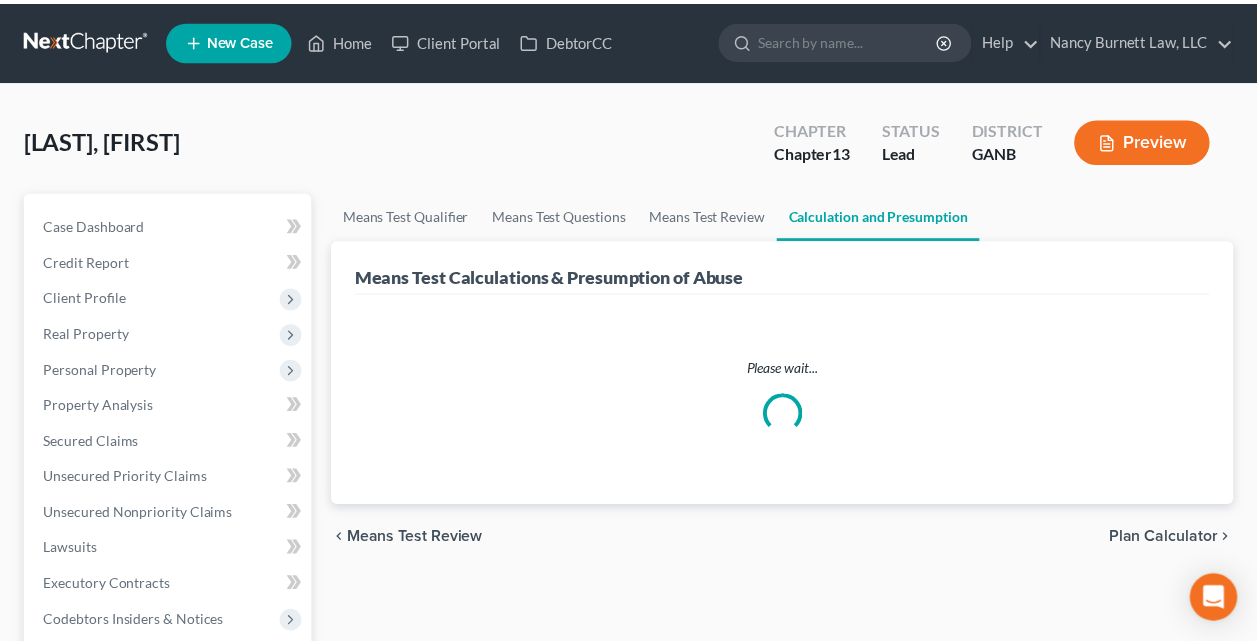 scroll, scrollTop: 0, scrollLeft: 0, axis: both 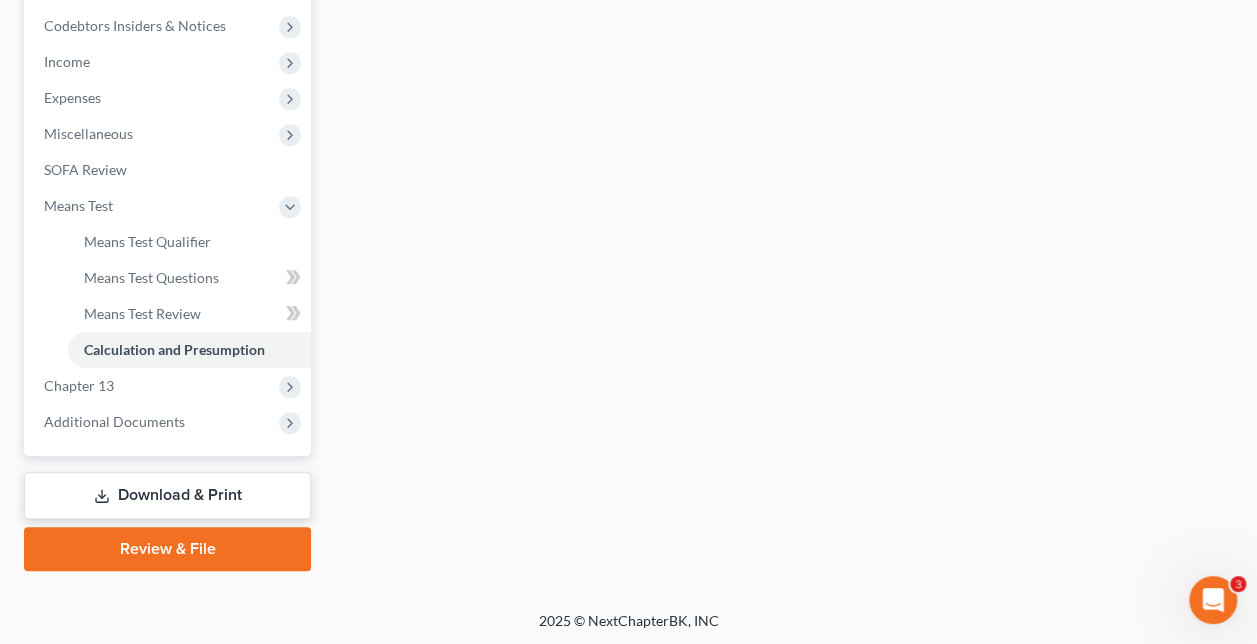 click on "Download & Print" at bounding box center (167, 495) 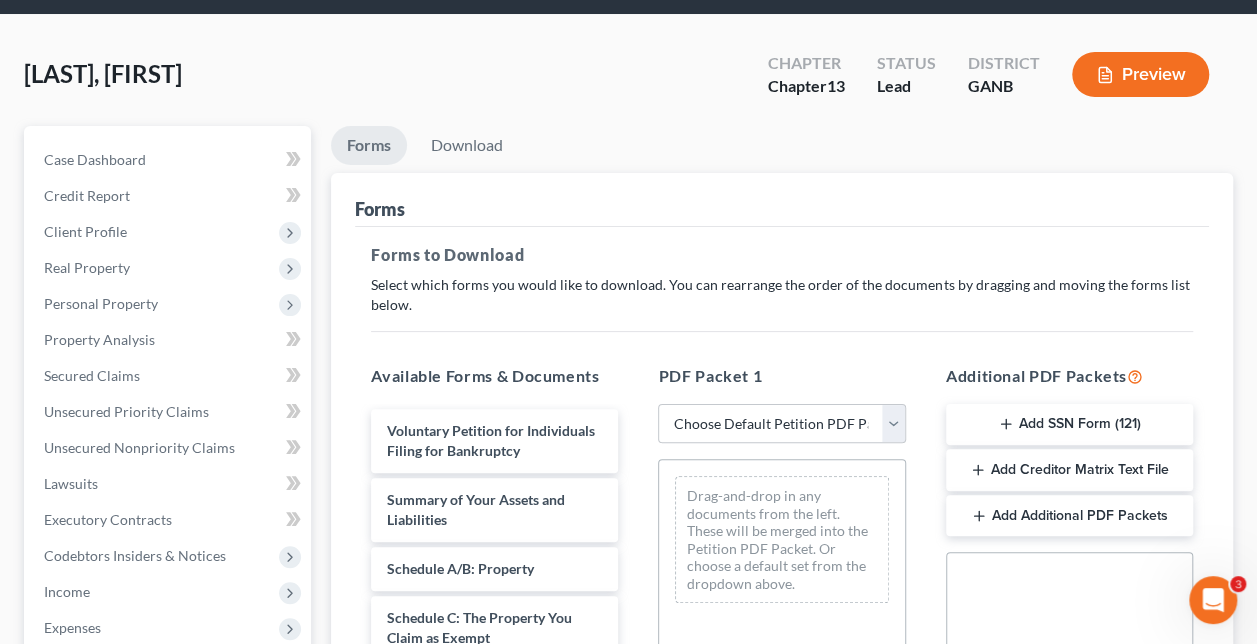 scroll, scrollTop: 0, scrollLeft: 0, axis: both 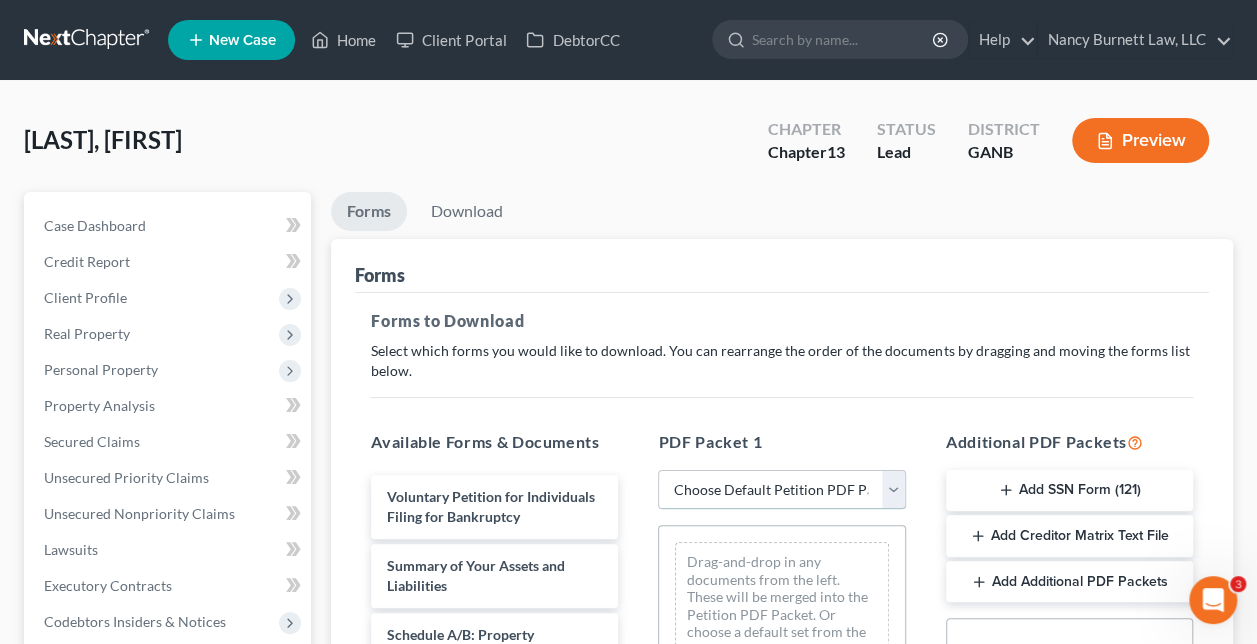 click on "Choose Default Petition PDF Packet Complete Bankruptcy Petition (all forms and schedules) Emergency Filing Forms (Petition and Creditor List Only) Amended Forms Signature Pages Only Supplemental Post Petition (Sch. I & J) Supplemental Post Petition (Sch. I) Supplemental Post Petition (Sch. J)" at bounding box center [781, 490] 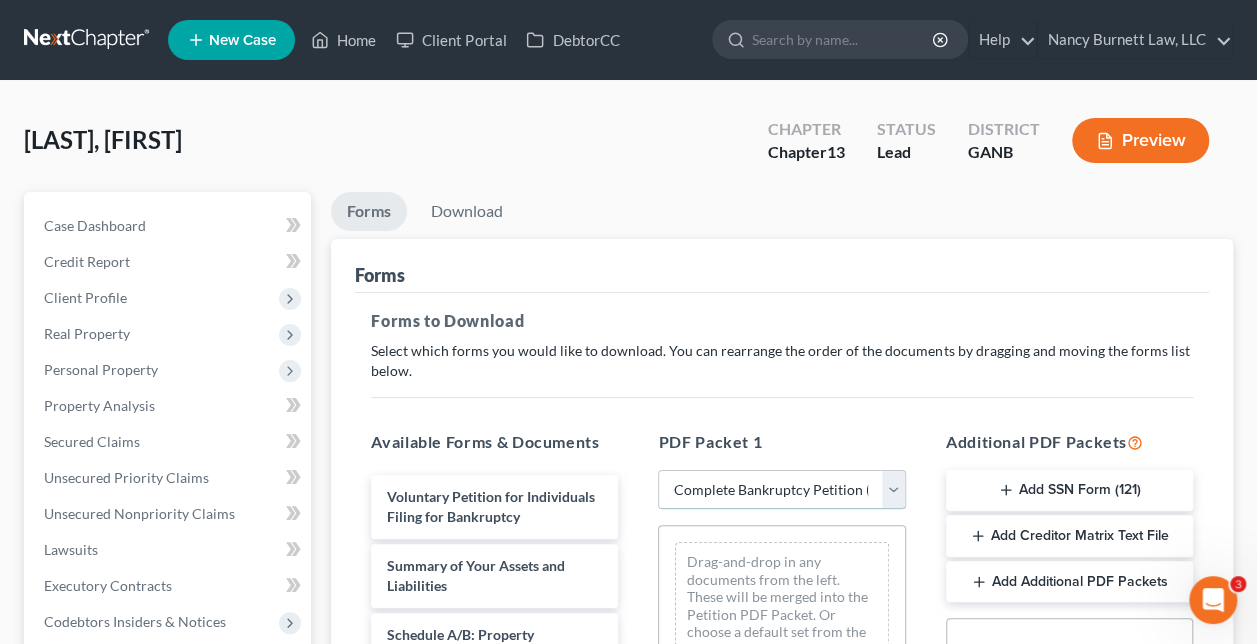click on "Choose Default Petition PDF Packet Complete Bankruptcy Petition (all forms and schedules) Emergency Filing Forms (Petition and Creditor List Only) Amended Forms Signature Pages Only Supplemental Post Petition (Sch. I & J) Supplemental Post Petition (Sch. I) Supplemental Post Petition (Sch. J)" at bounding box center [781, 490] 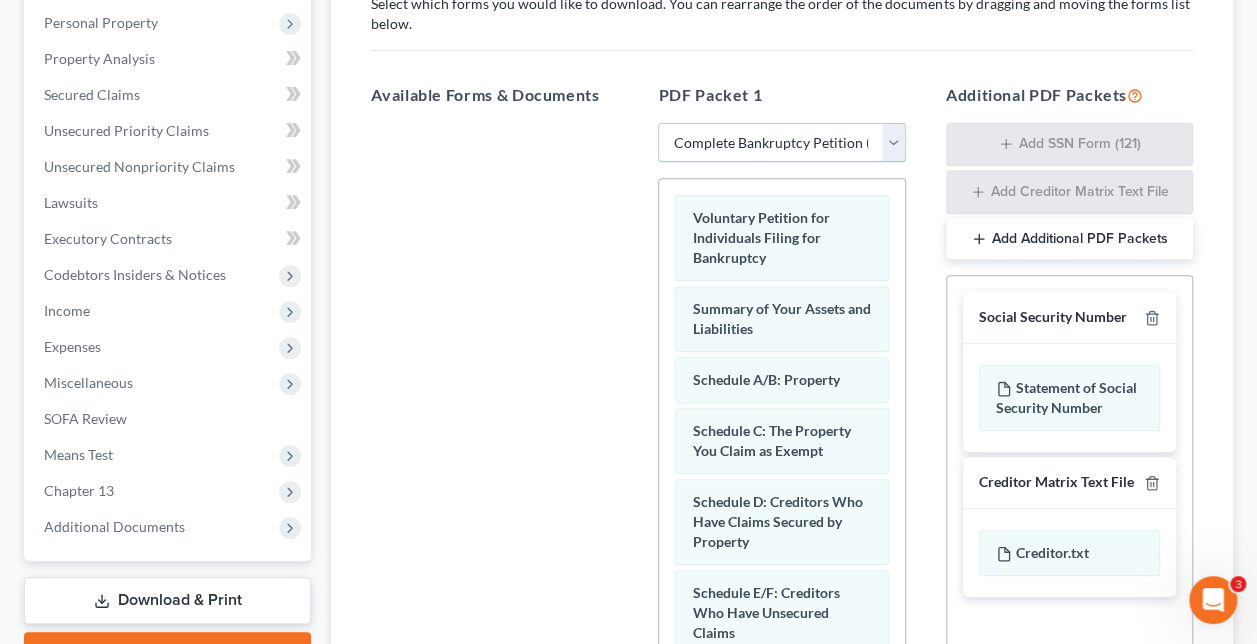 scroll, scrollTop: 400, scrollLeft: 0, axis: vertical 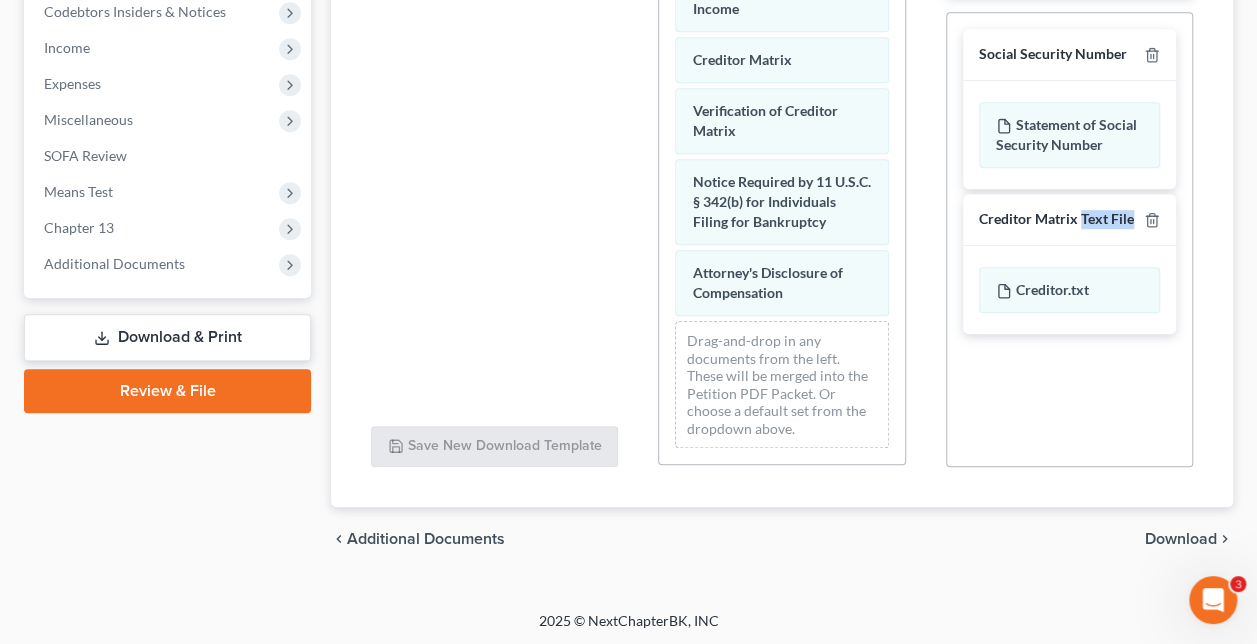 drag, startPoint x: 1078, startPoint y: 212, endPoint x: 979, endPoint y: 244, distance: 104.04326 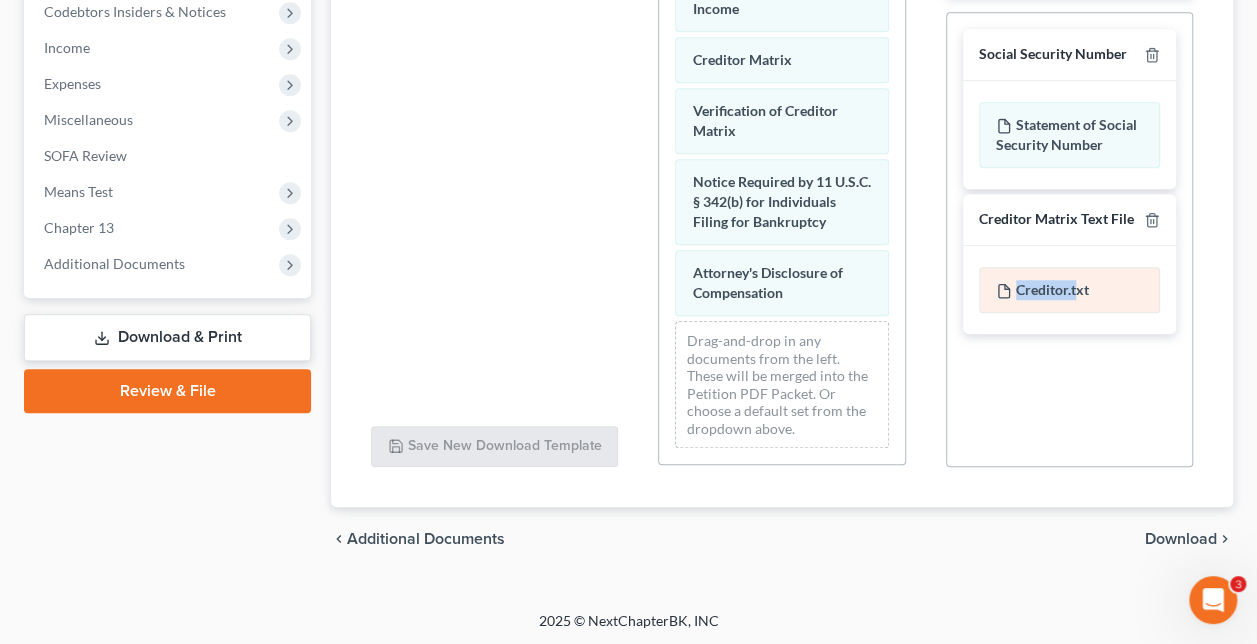 drag, startPoint x: 979, startPoint y: 244, endPoint x: 999, endPoint y: 289, distance: 49.24429 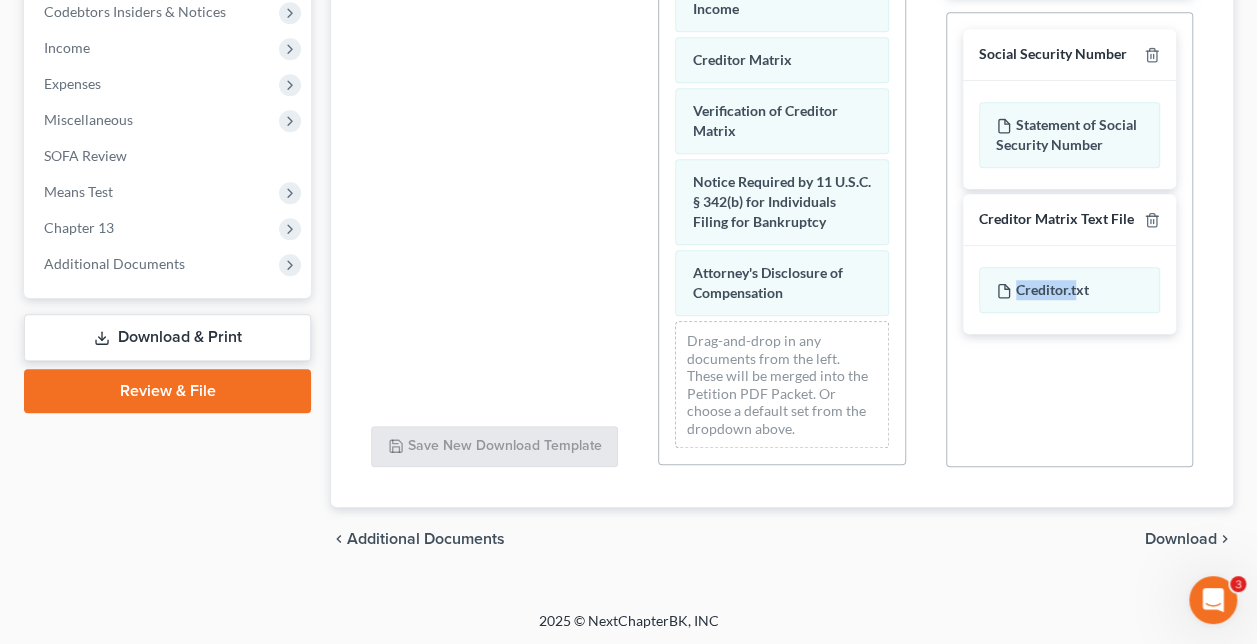 drag, startPoint x: 1000, startPoint y: 289, endPoint x: 1072, endPoint y: 336, distance: 85.98256 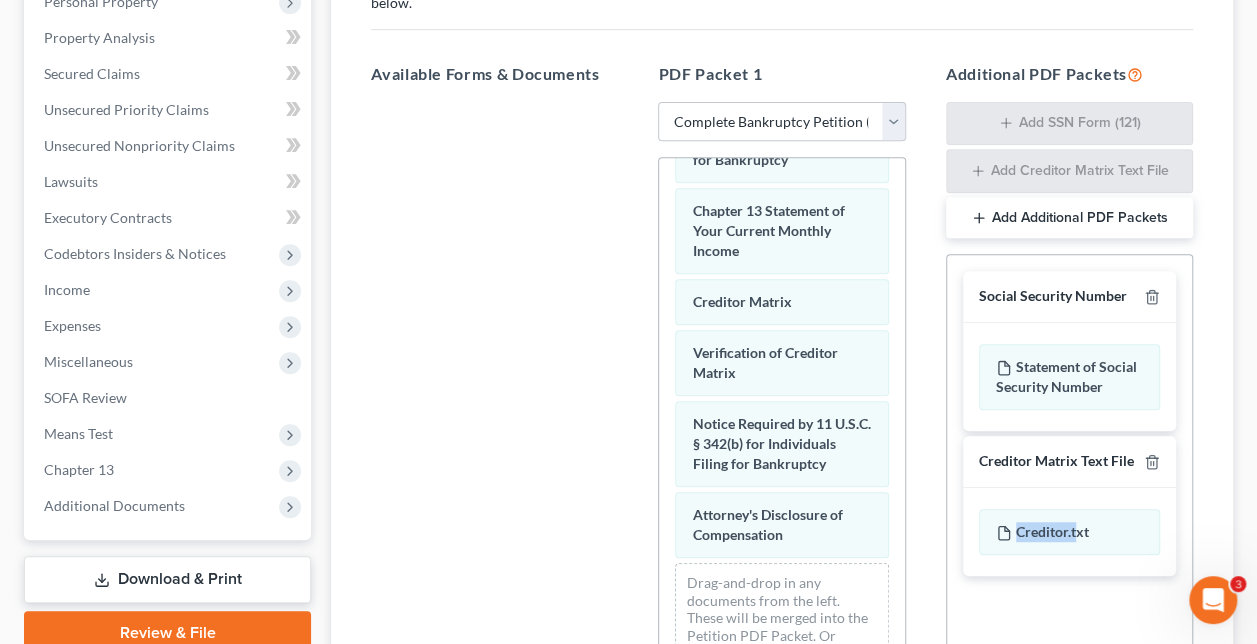 scroll, scrollTop: 610, scrollLeft: 0, axis: vertical 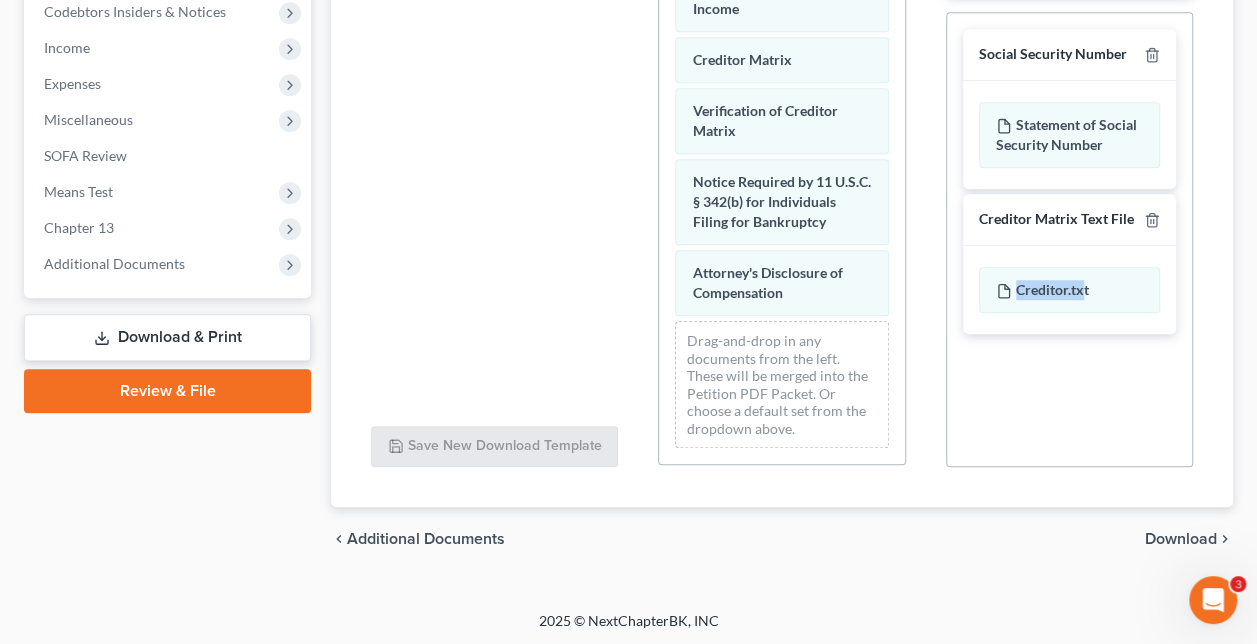 drag, startPoint x: 1081, startPoint y: 298, endPoint x: 1023, endPoint y: 326, distance: 64.40497 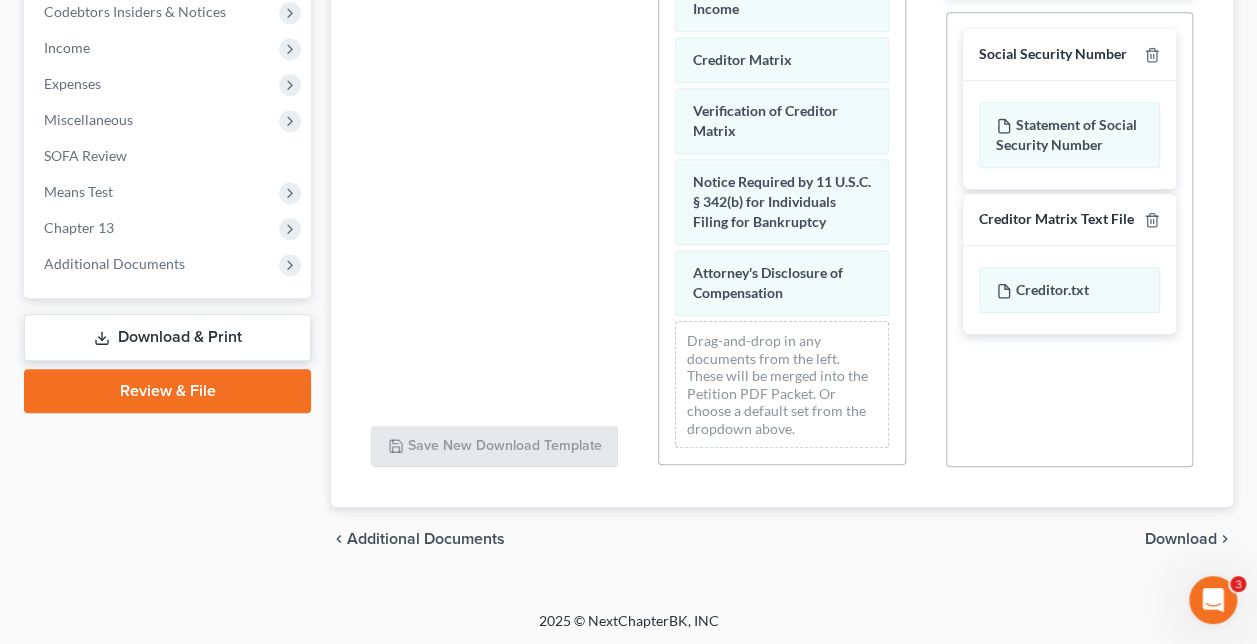 drag, startPoint x: 1023, startPoint y: 326, endPoint x: 985, endPoint y: 380, distance: 66.0303 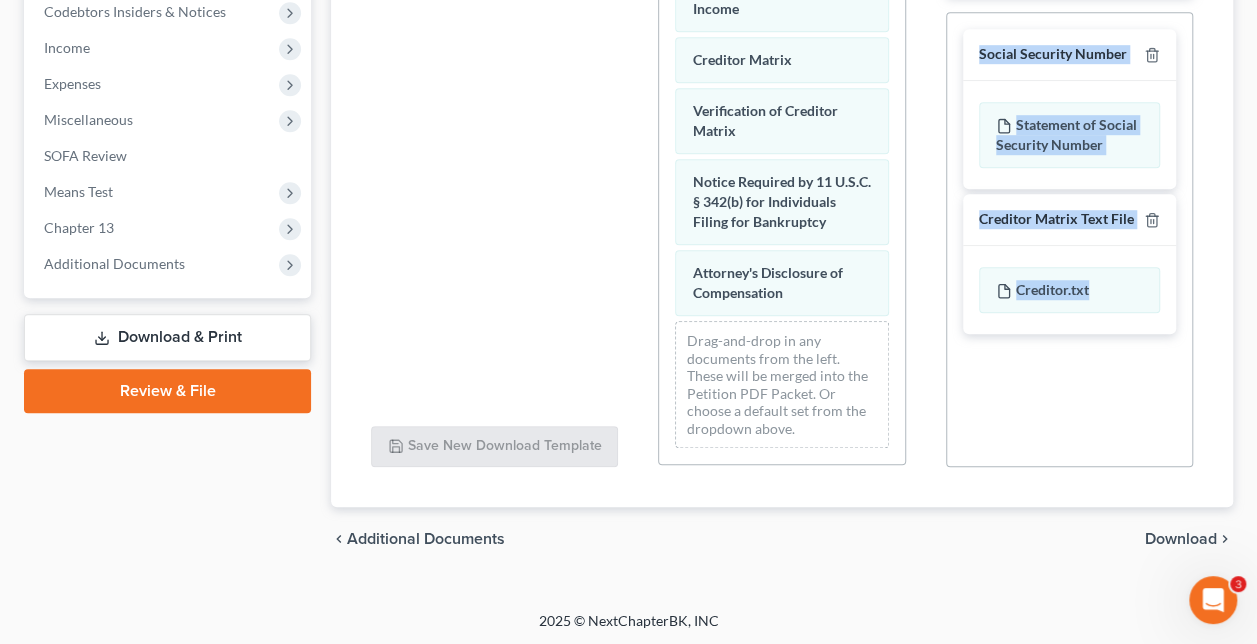 drag, startPoint x: 1124, startPoint y: 284, endPoint x: 951, endPoint y: 420, distance: 220.05681 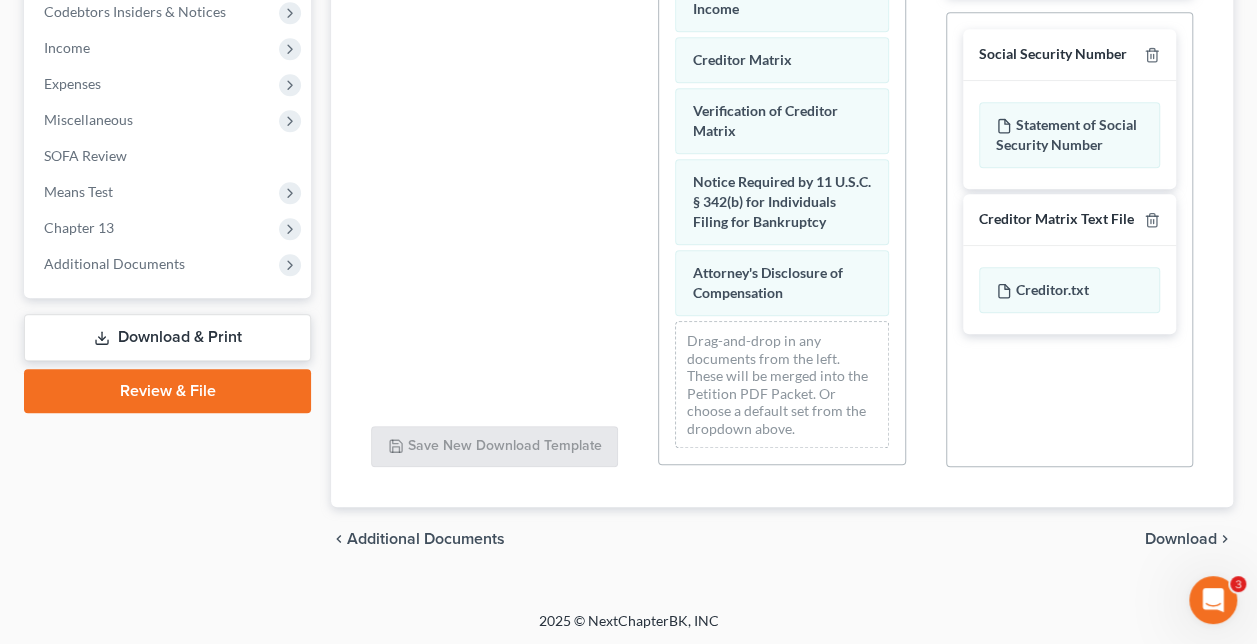 drag, startPoint x: 951, startPoint y: 420, endPoint x: 1012, endPoint y: 427, distance: 61.400326 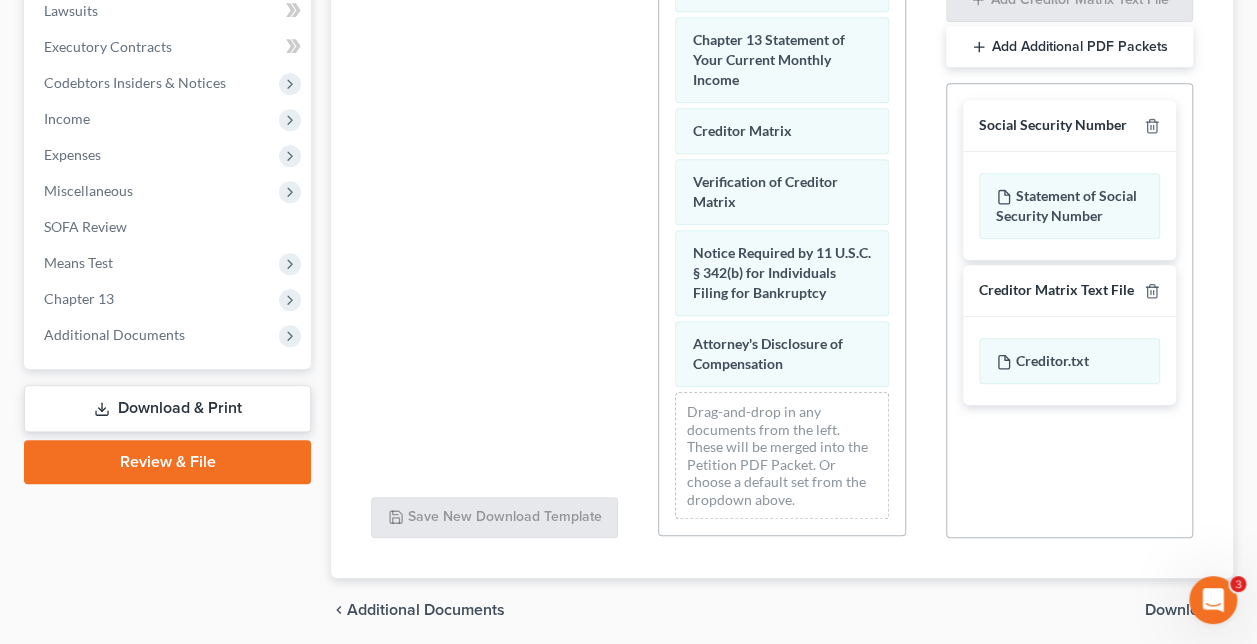 scroll, scrollTop: 610, scrollLeft: 0, axis: vertical 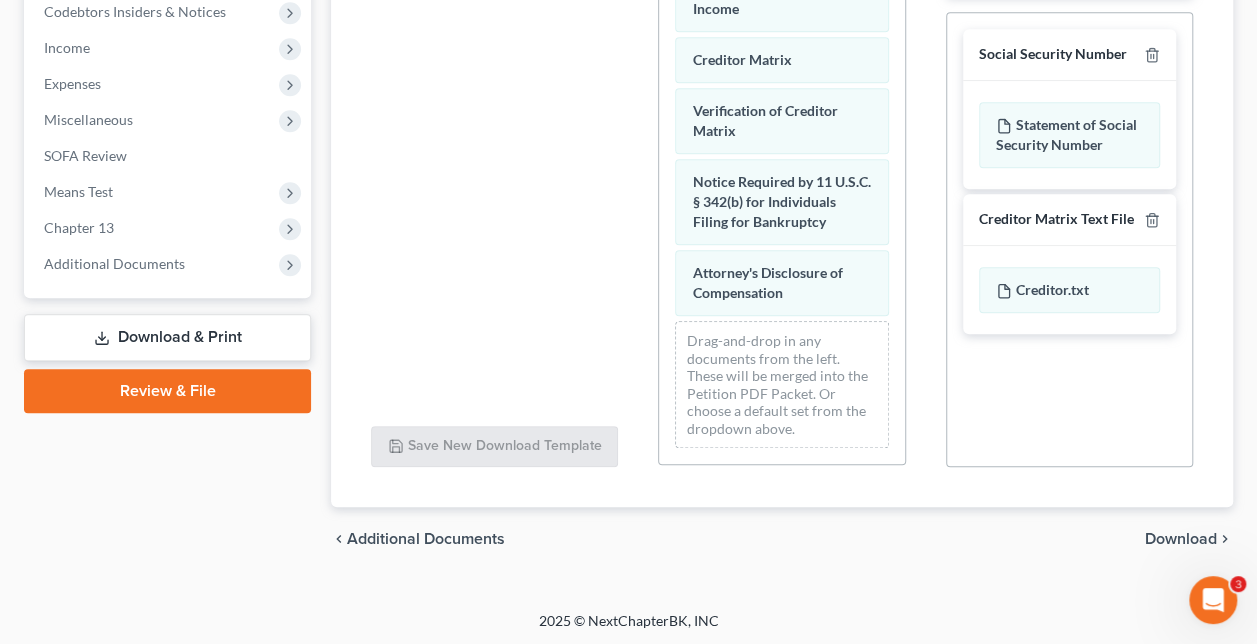 click on "Download" at bounding box center [1181, 539] 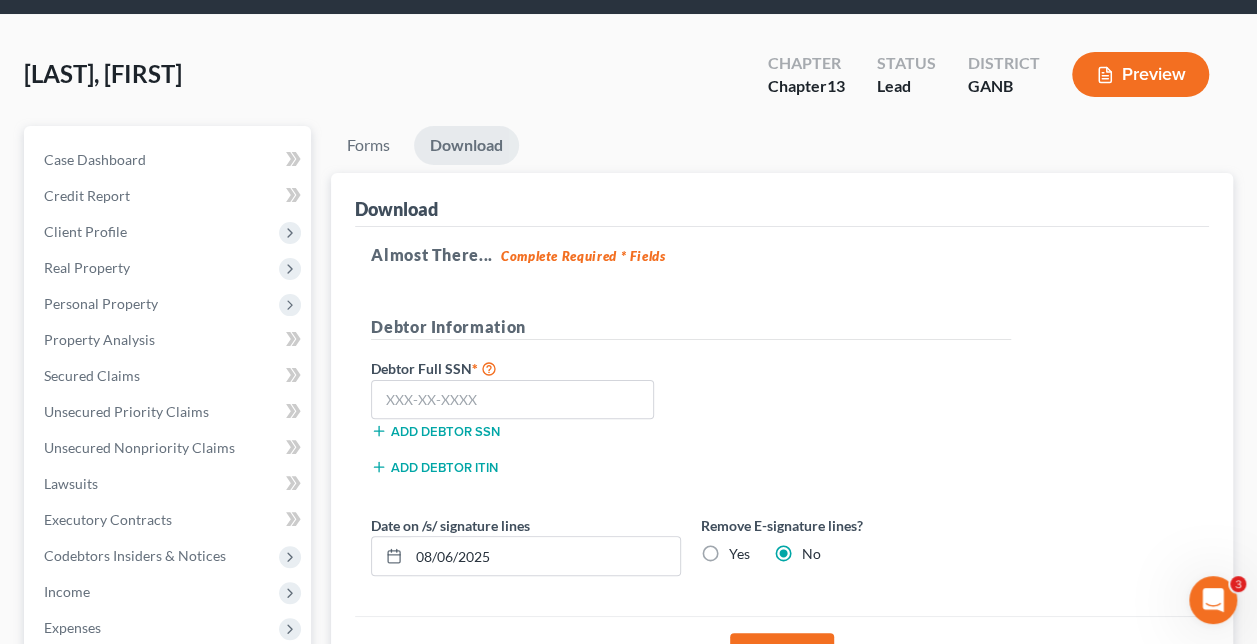 scroll, scrollTop: 52, scrollLeft: 0, axis: vertical 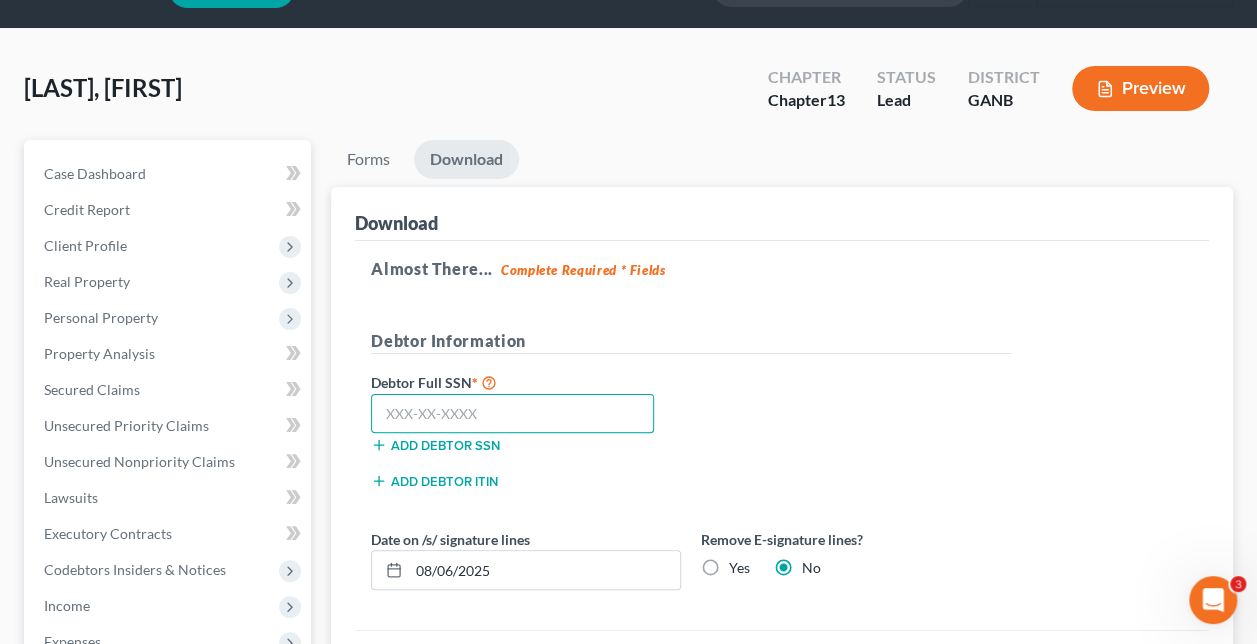 click at bounding box center [512, 414] 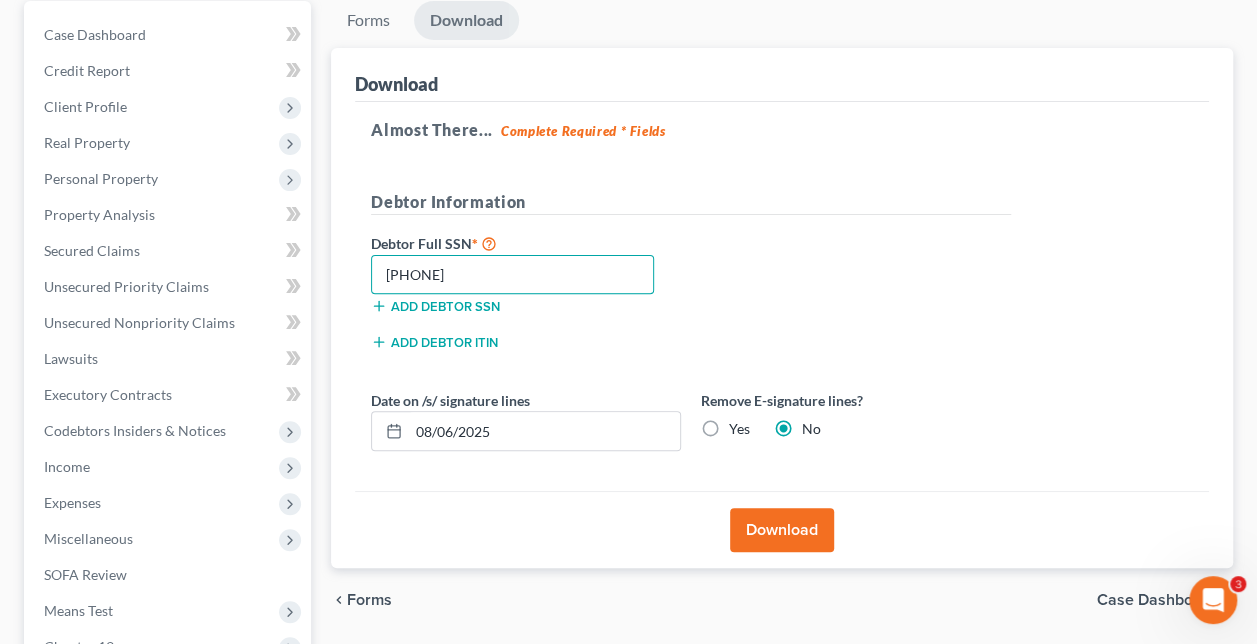scroll, scrollTop: 252, scrollLeft: 0, axis: vertical 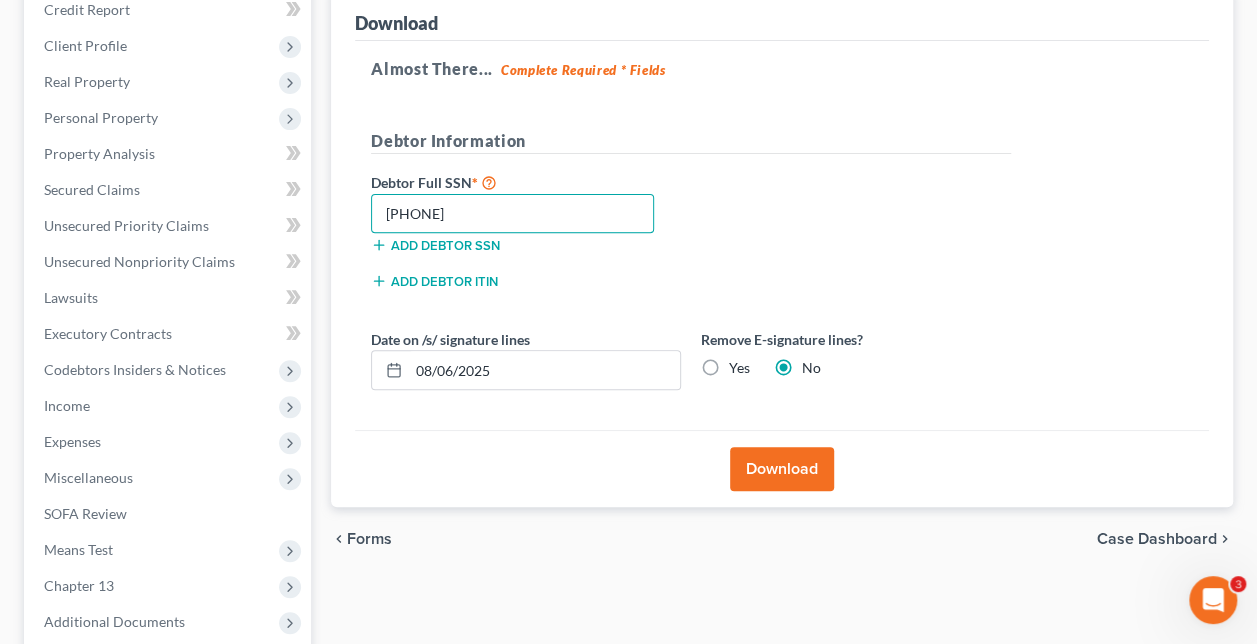 type on "[PHONE]" 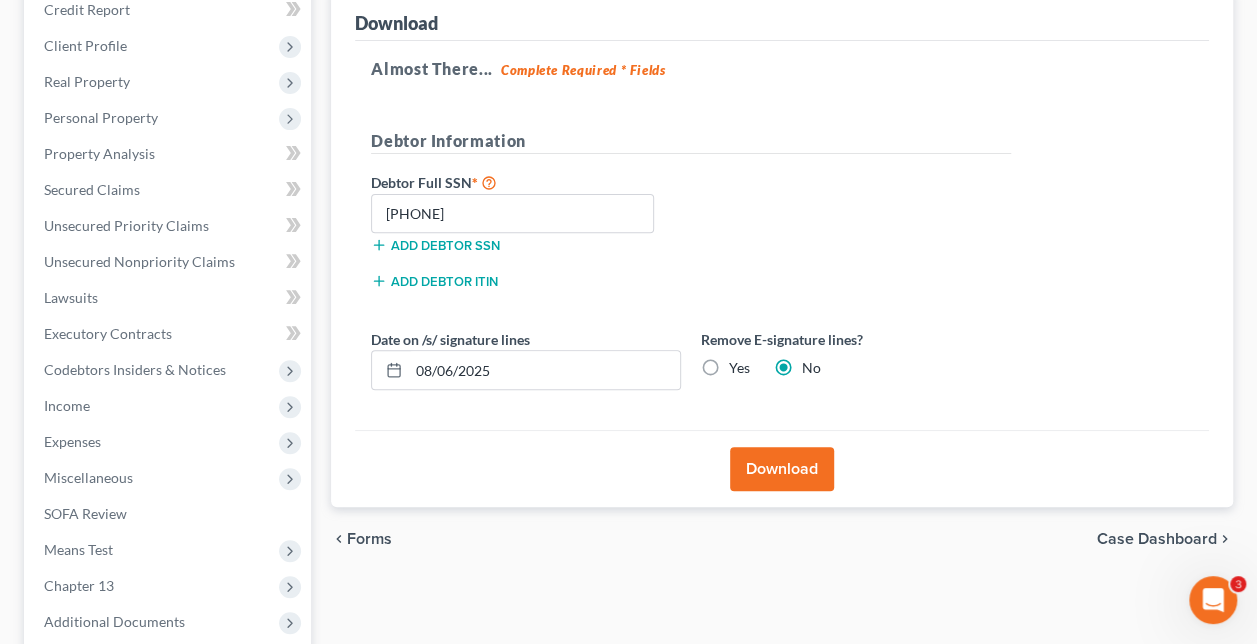 click on "Download" at bounding box center [782, 469] 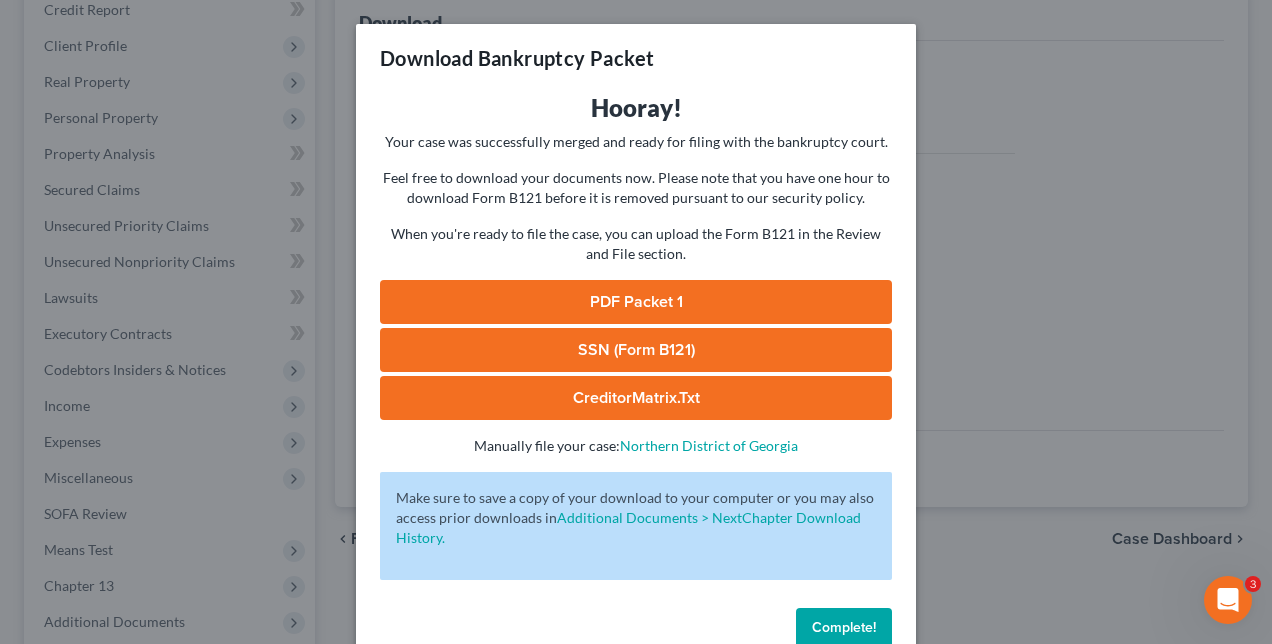 click on "Complete!" at bounding box center [844, 628] 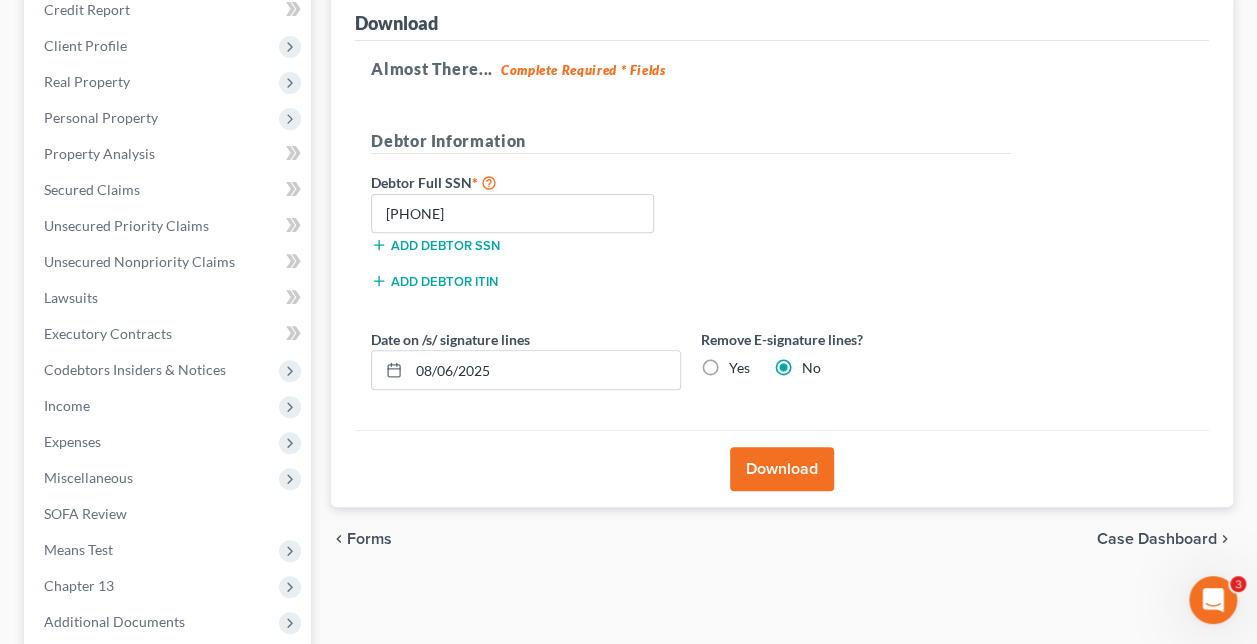 click on "Case Dashboard" at bounding box center (1157, 539) 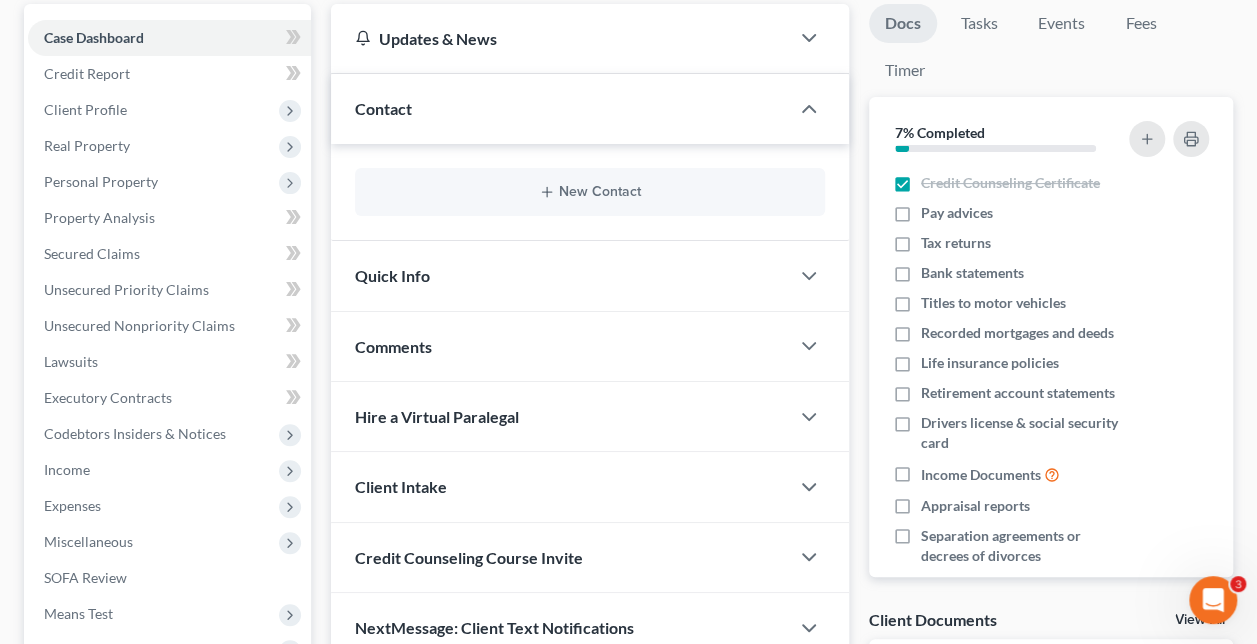 scroll, scrollTop: 152, scrollLeft: 0, axis: vertical 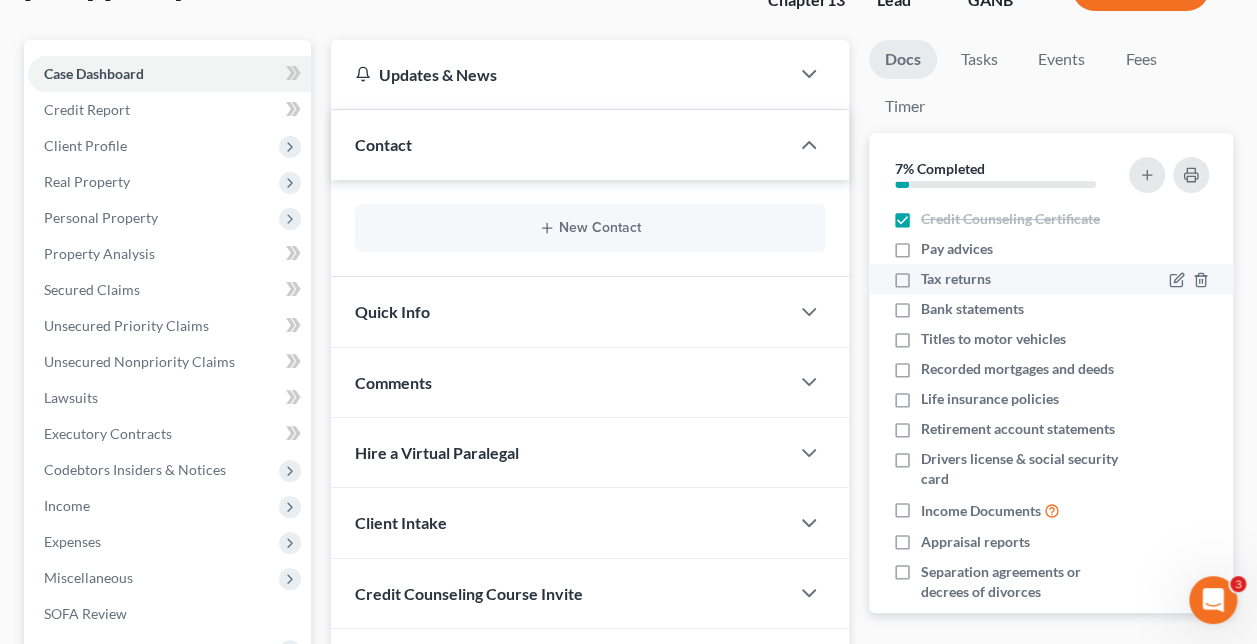 click on "Tax returns" at bounding box center (956, 279) 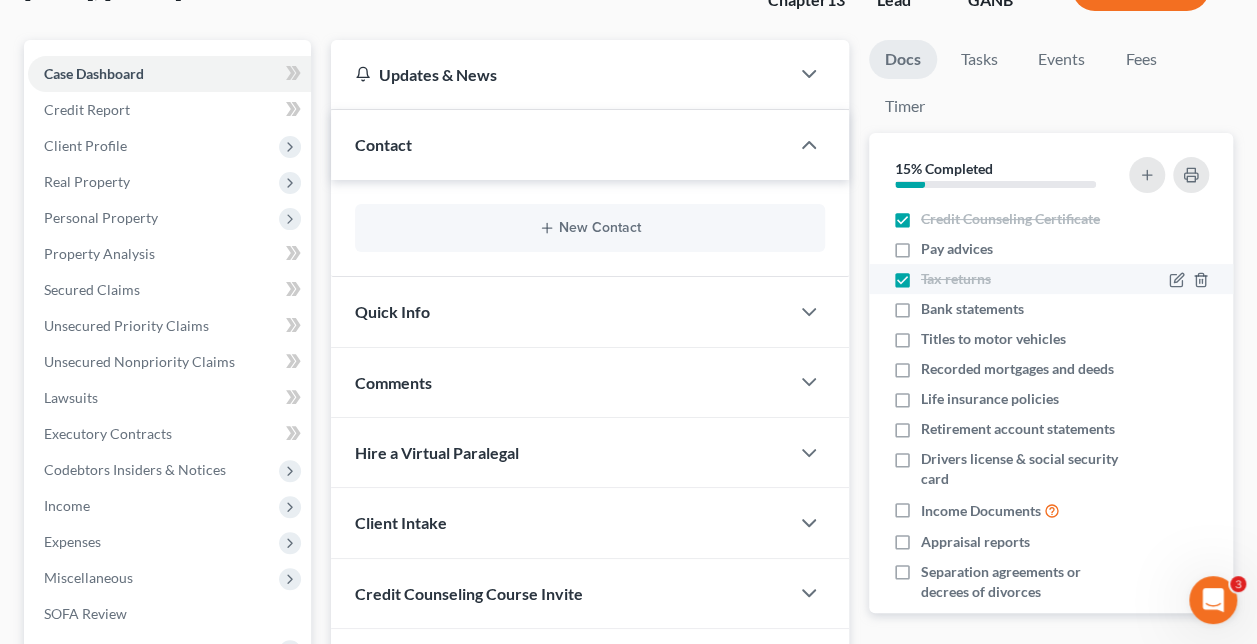 click on "Tax returns" at bounding box center [956, 279] 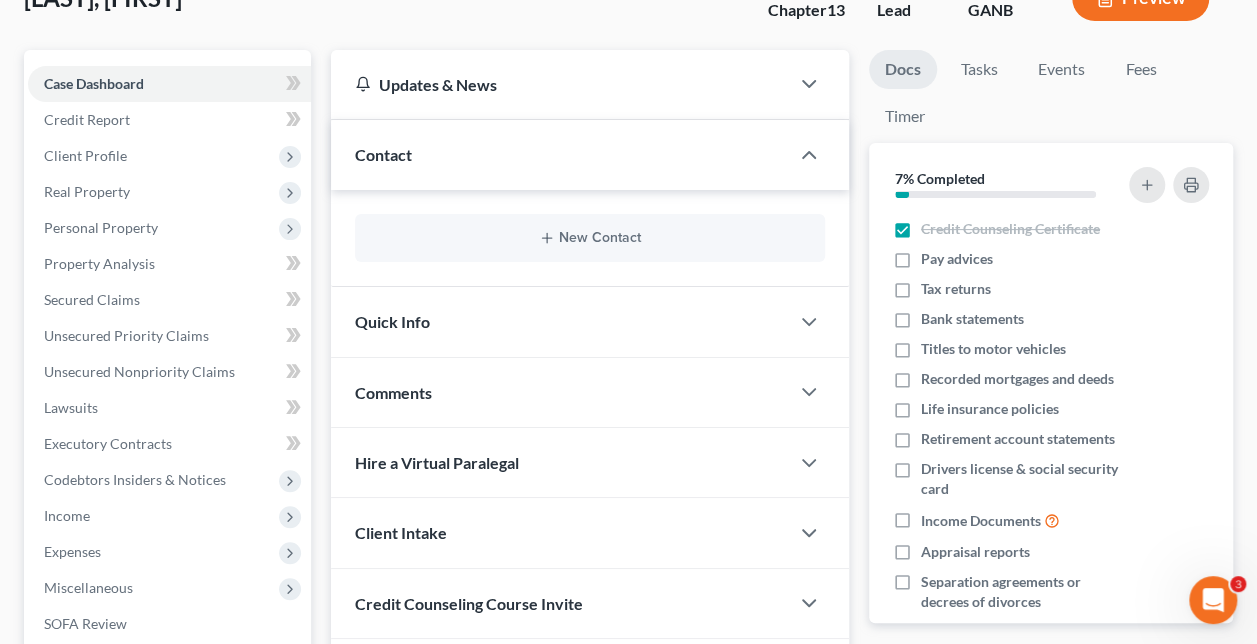scroll, scrollTop: 52, scrollLeft: 0, axis: vertical 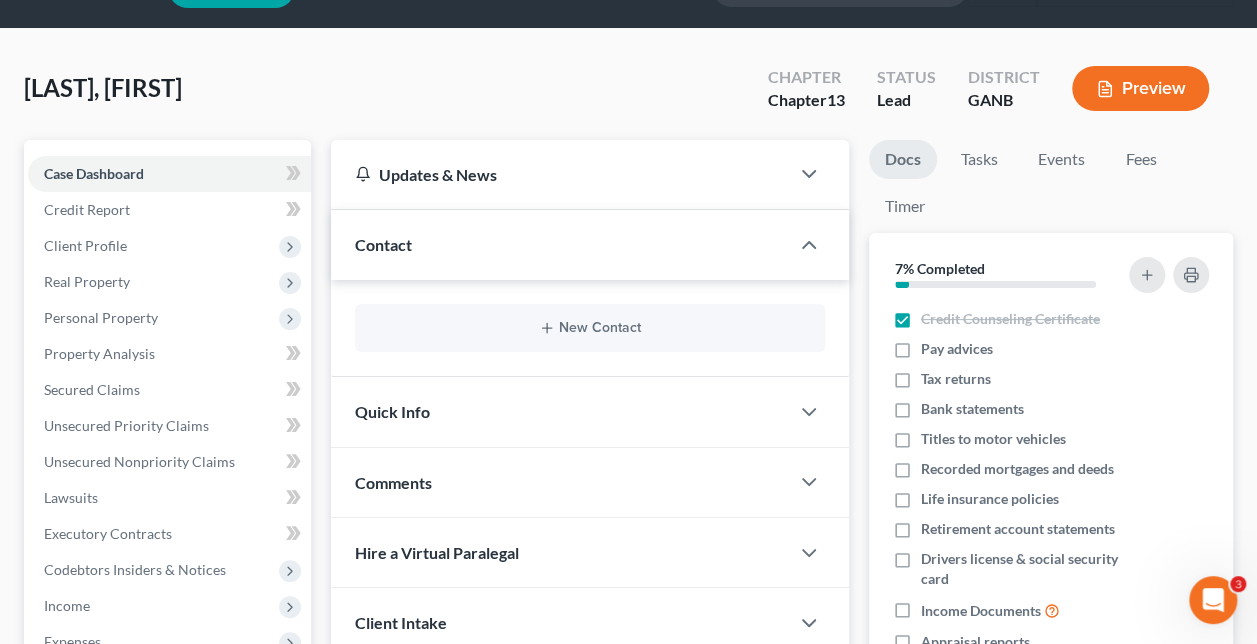 click on "Docs" at bounding box center [903, 159] 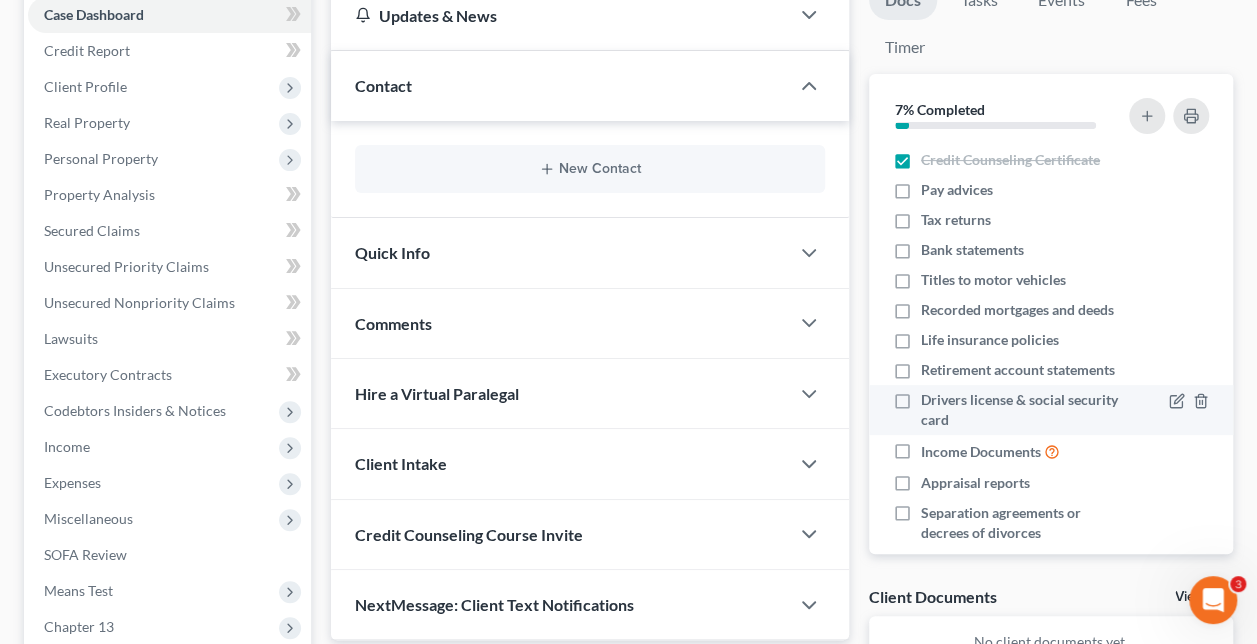 scroll, scrollTop: 452, scrollLeft: 0, axis: vertical 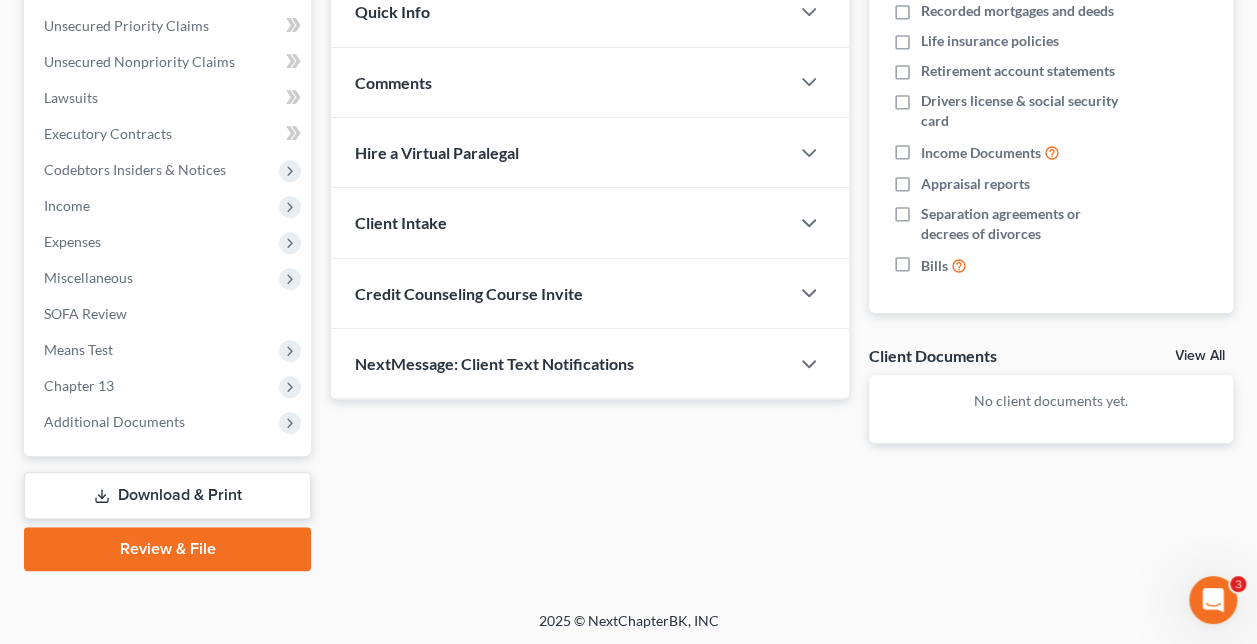 click on "Download & Print" at bounding box center (167, 495) 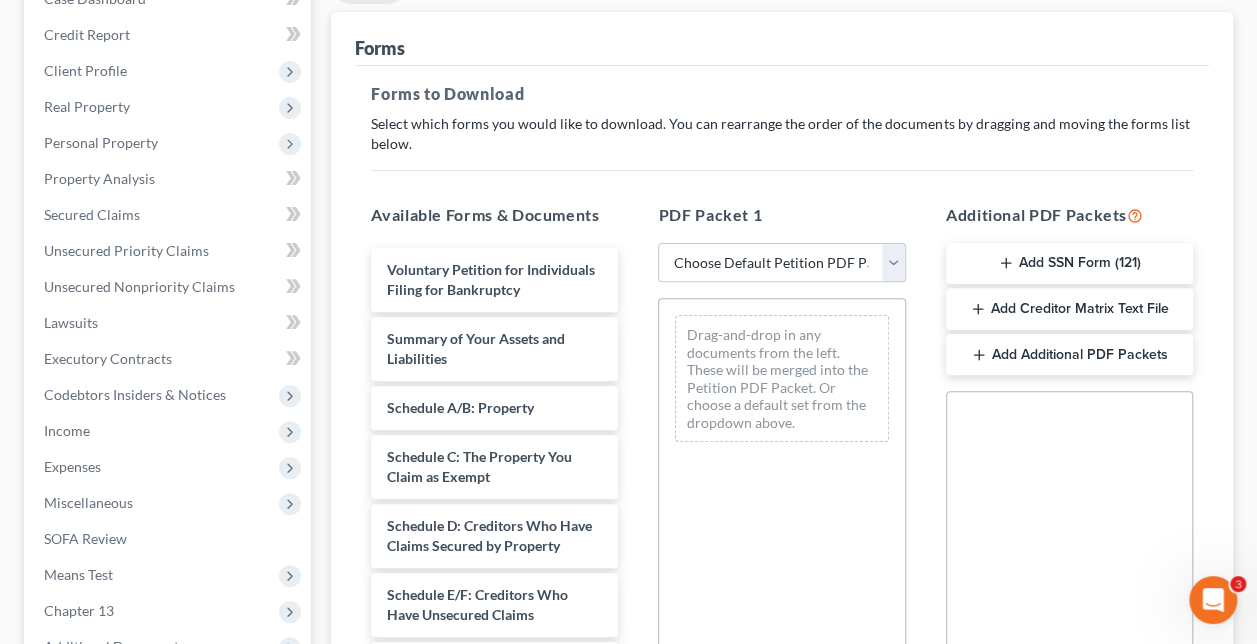 scroll, scrollTop: 0, scrollLeft: 0, axis: both 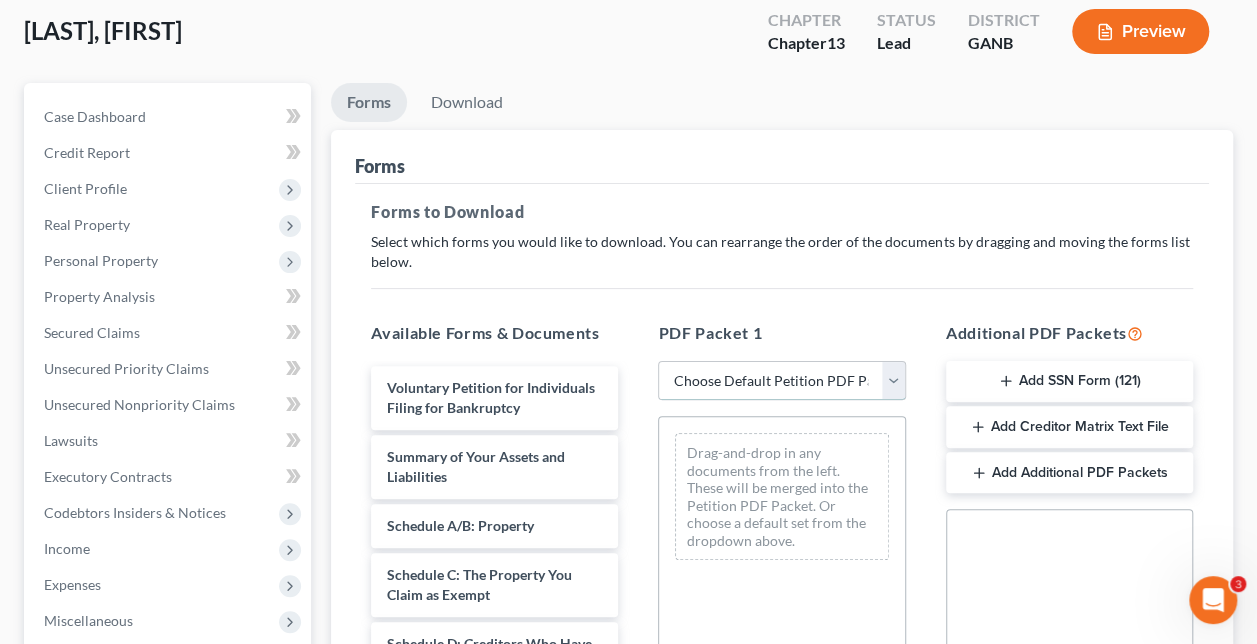 click on "Choose Default Petition PDF Packet Complete Bankruptcy Petition (all forms and schedules) Emergency Filing Forms (Petition and Creditor List Only) Amended Forms Signature Pages Only Supplemental Post Petition (Sch. I & J) Supplemental Post Petition (Sch. I) Supplemental Post Petition (Sch. J)" at bounding box center (781, 381) 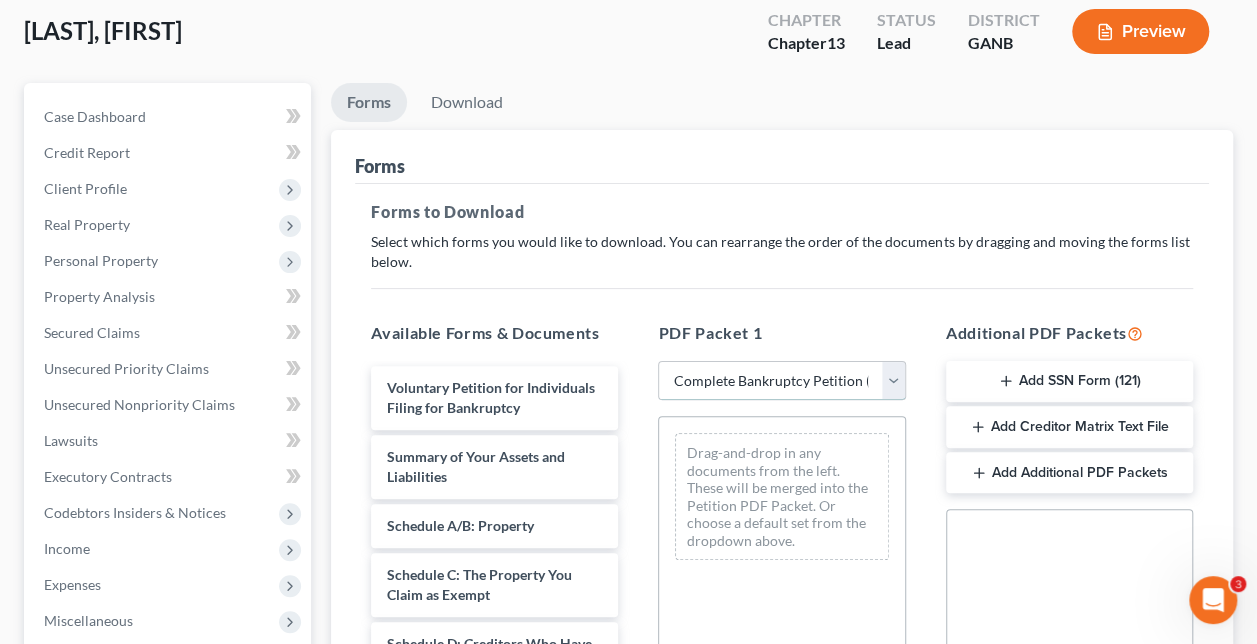 click on "Choose Default Petition PDF Packet Complete Bankruptcy Petition (all forms and schedules) Emergency Filing Forms (Petition and Creditor List Only) Amended Forms Signature Pages Only Supplemental Post Petition (Sch. I & J) Supplemental Post Petition (Sch. I) Supplemental Post Petition (Sch. J)" at bounding box center [781, 381] 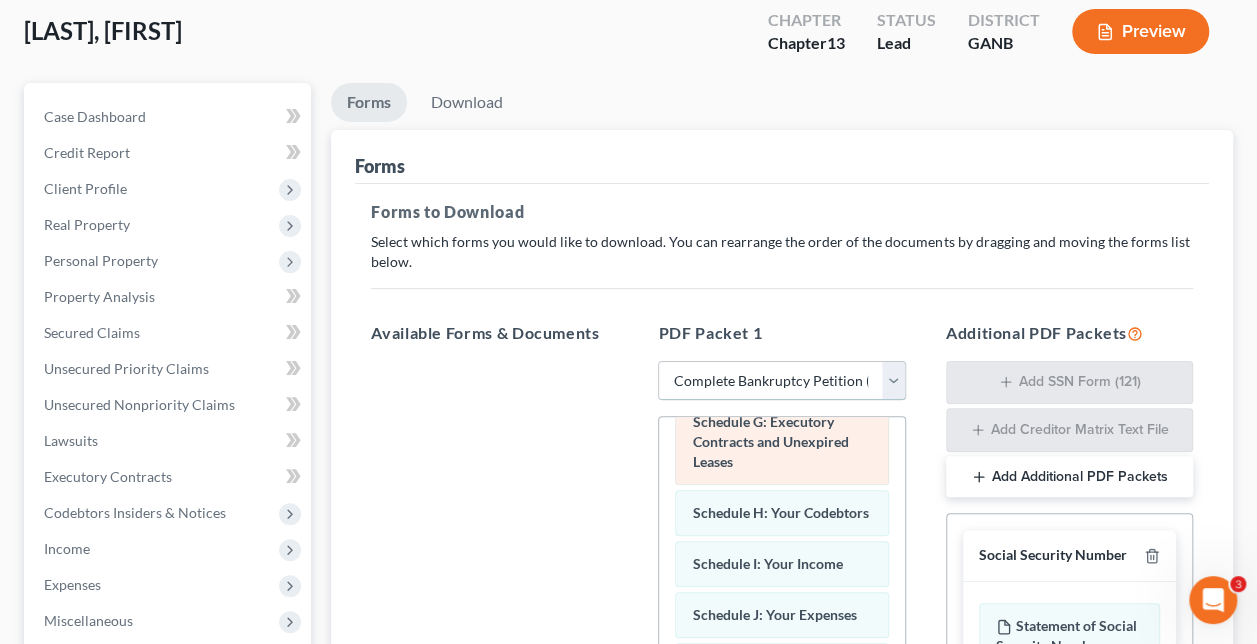 scroll, scrollTop: 925, scrollLeft: 0, axis: vertical 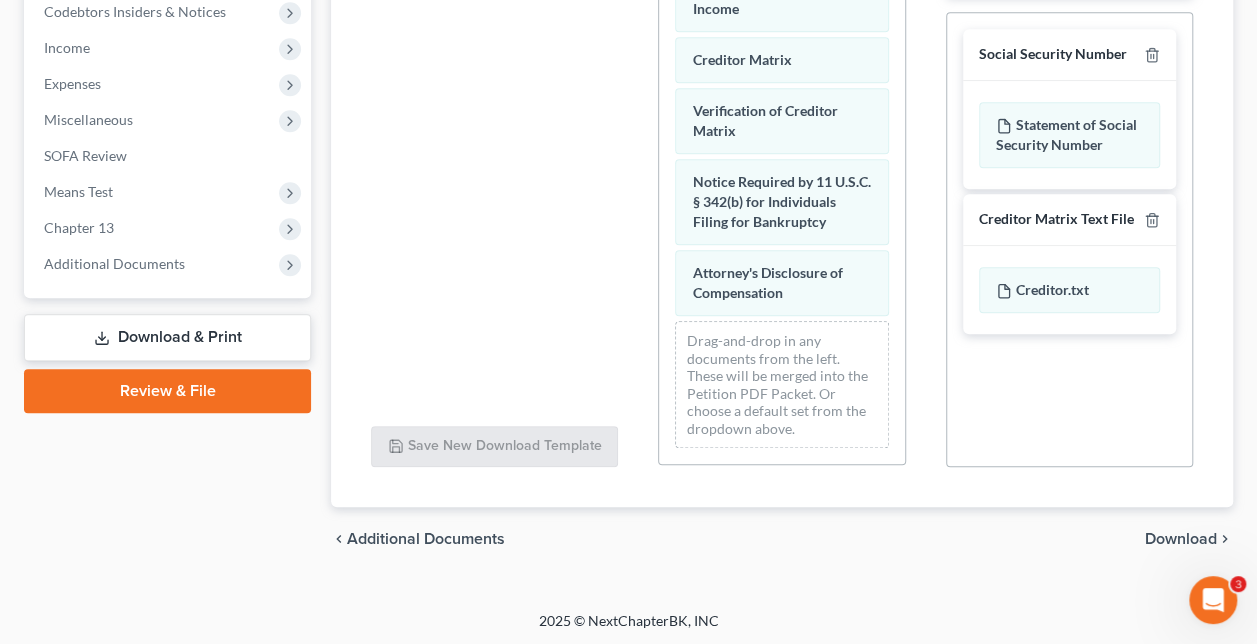 click on "Download" at bounding box center (1181, 539) 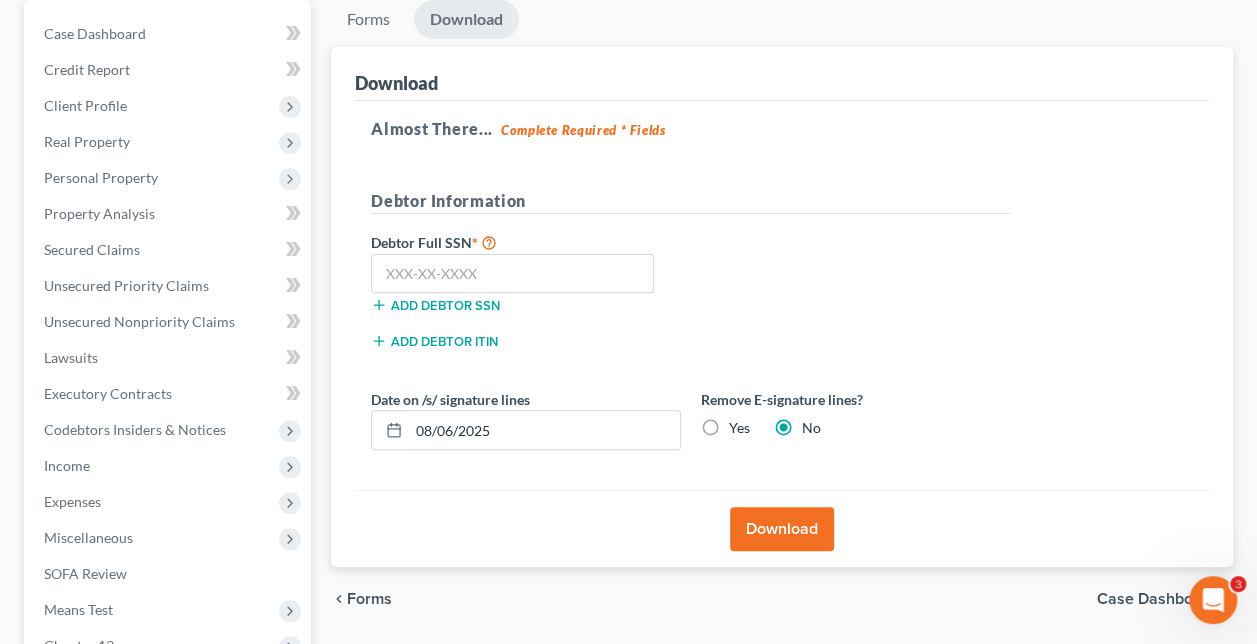 scroll, scrollTop: 200, scrollLeft: 0, axis: vertical 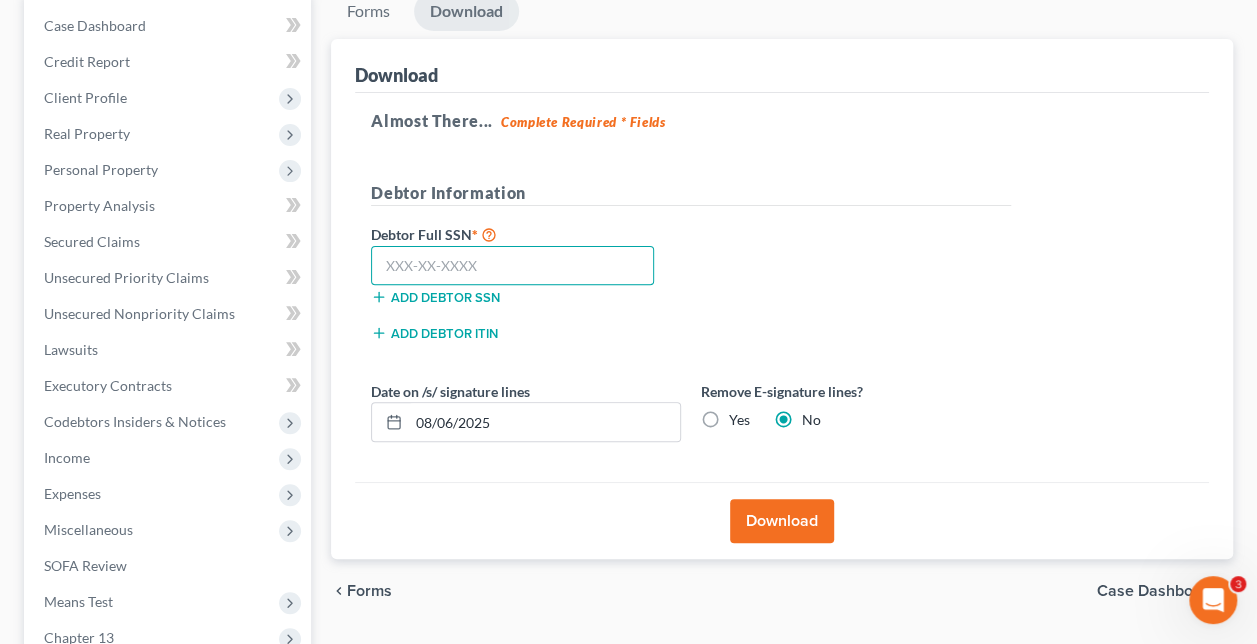 click at bounding box center [512, 266] 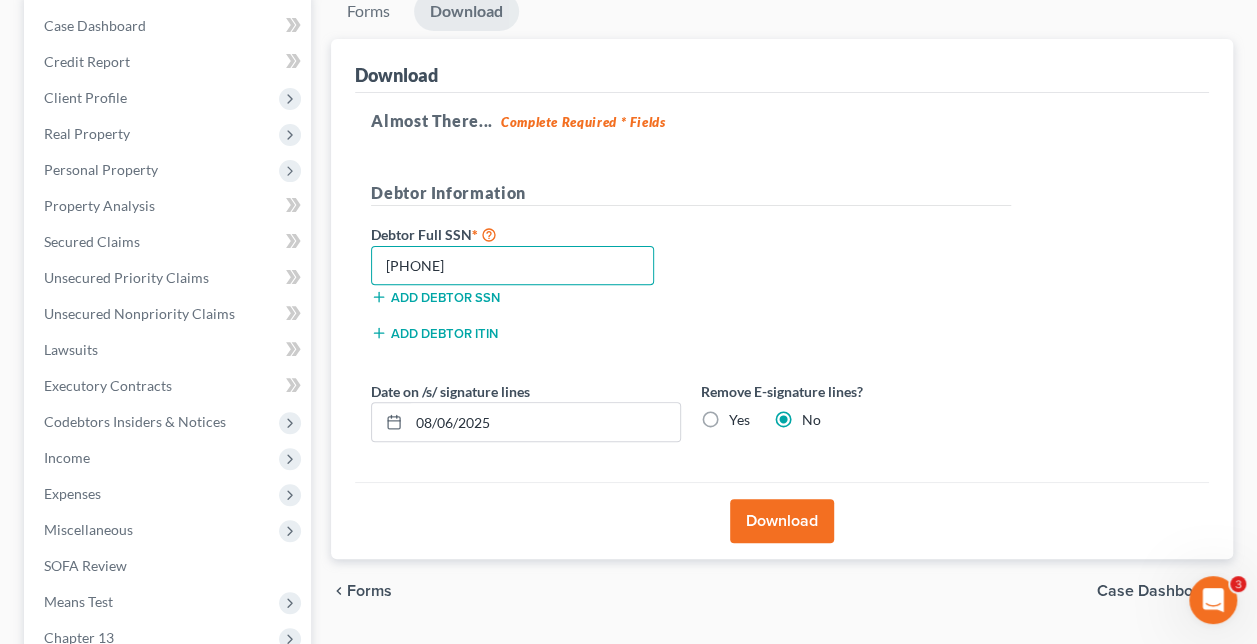 type on "[PHONE]" 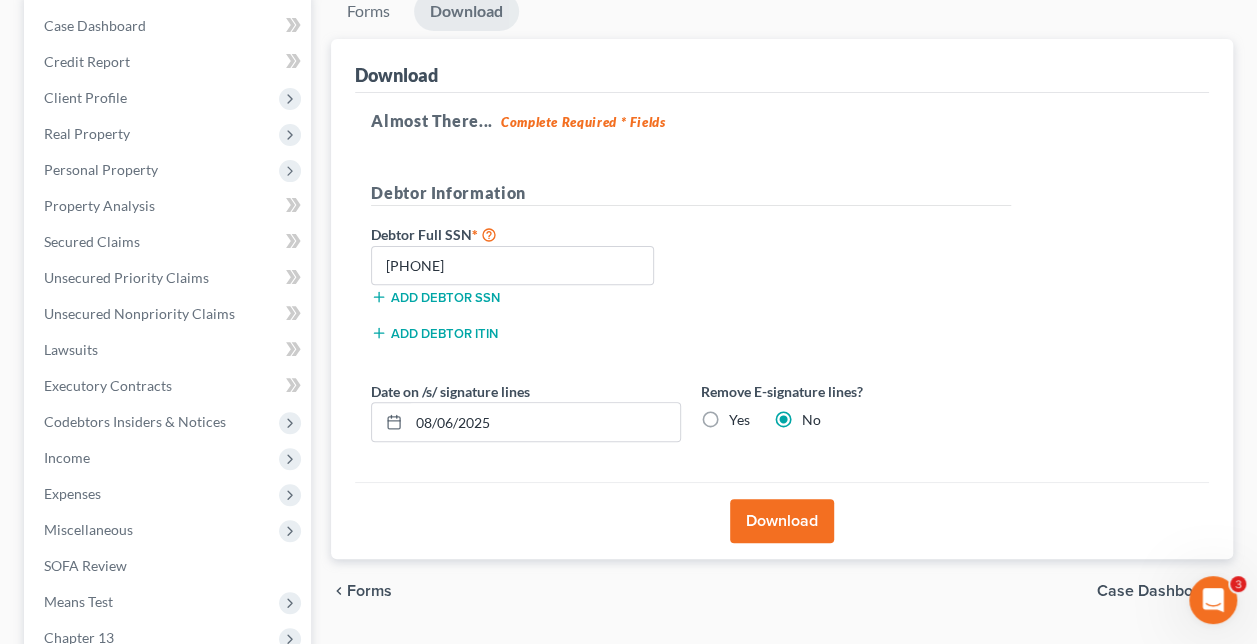 click on "Download" at bounding box center (782, 521) 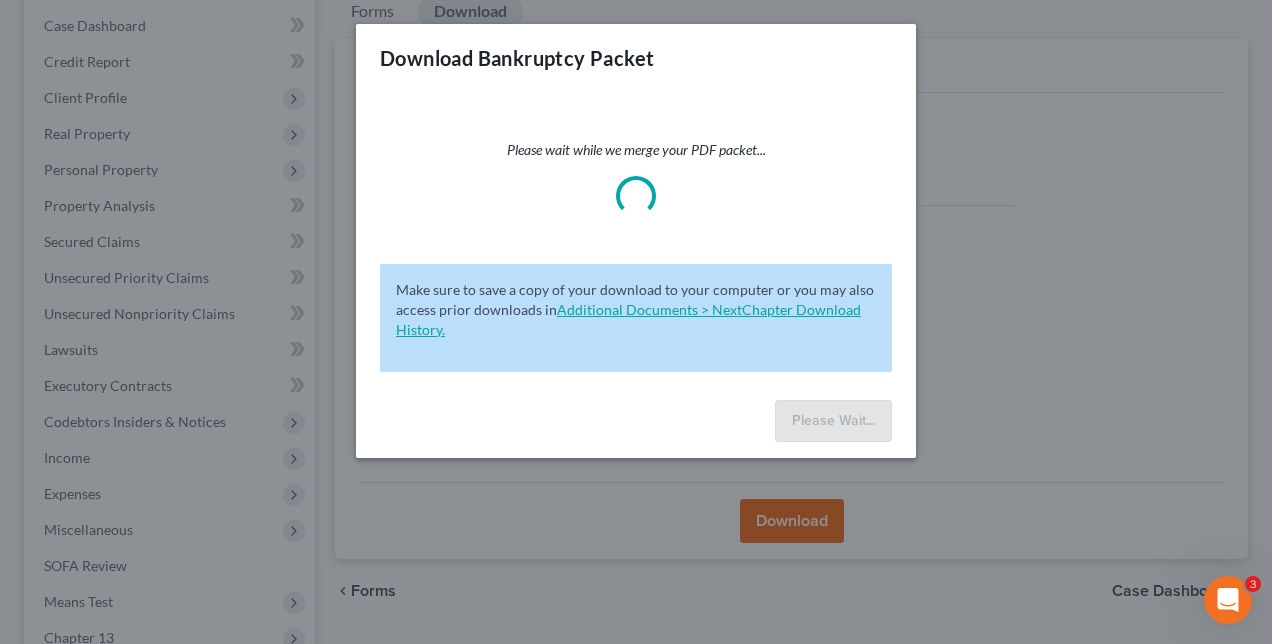 click on "Additional Documents > NextChapter Download History." at bounding box center [628, 319] 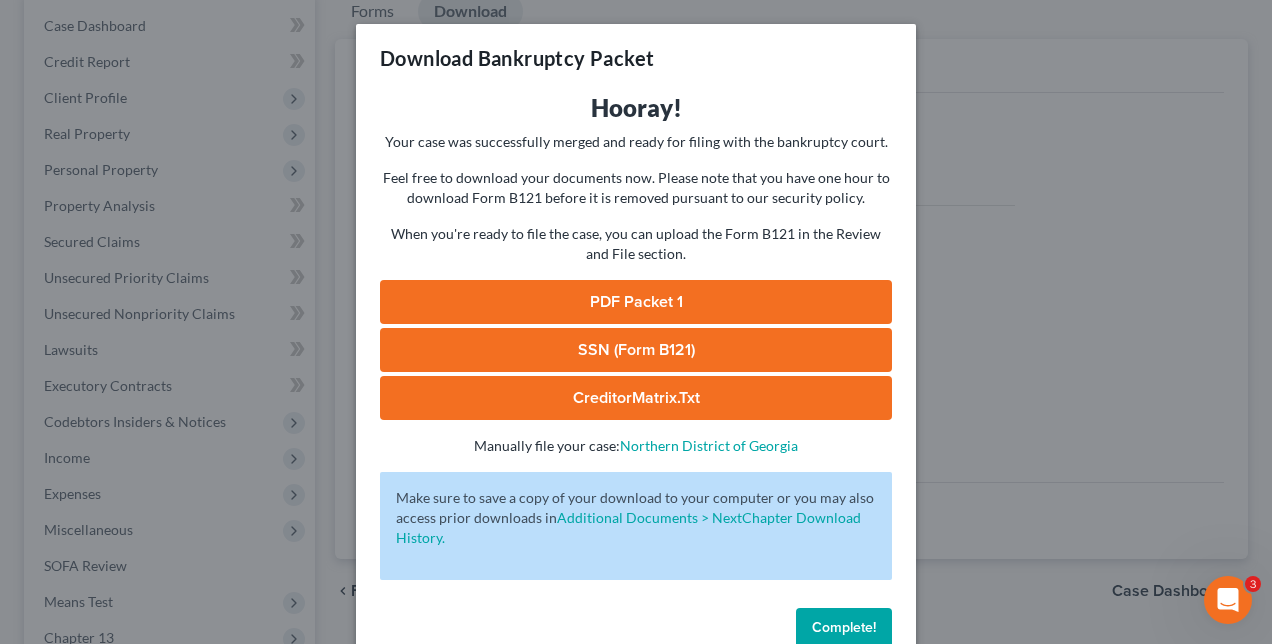 click on "PDF Packet 1" at bounding box center [636, 302] 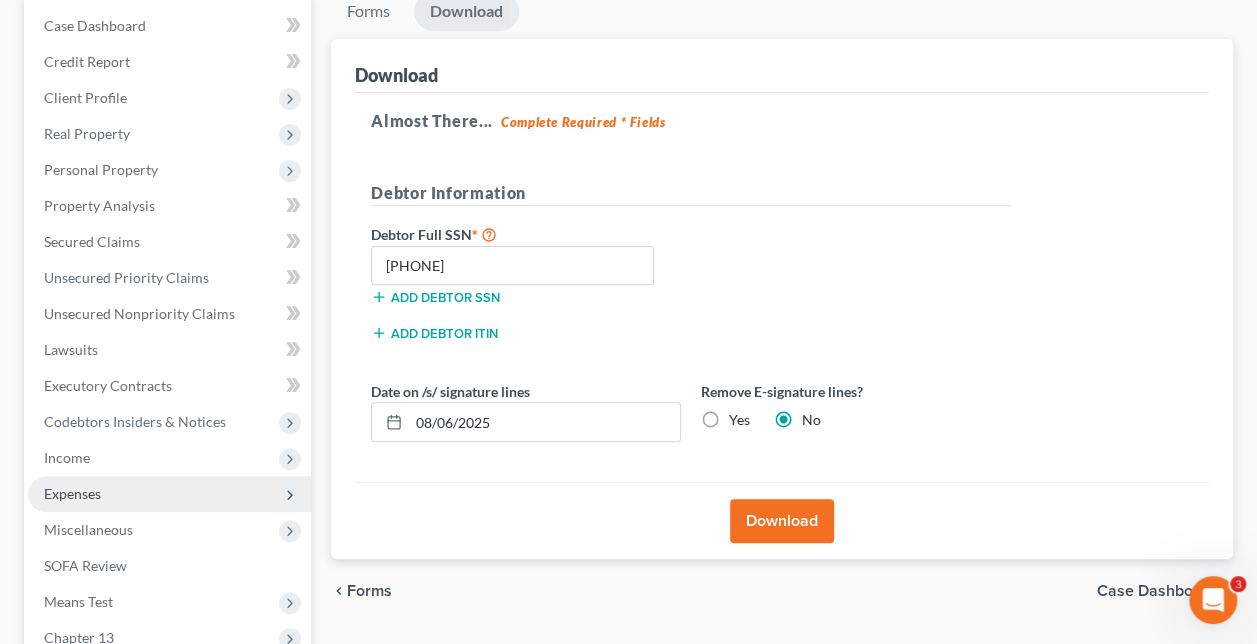 click on "Expenses" at bounding box center (169, 494) 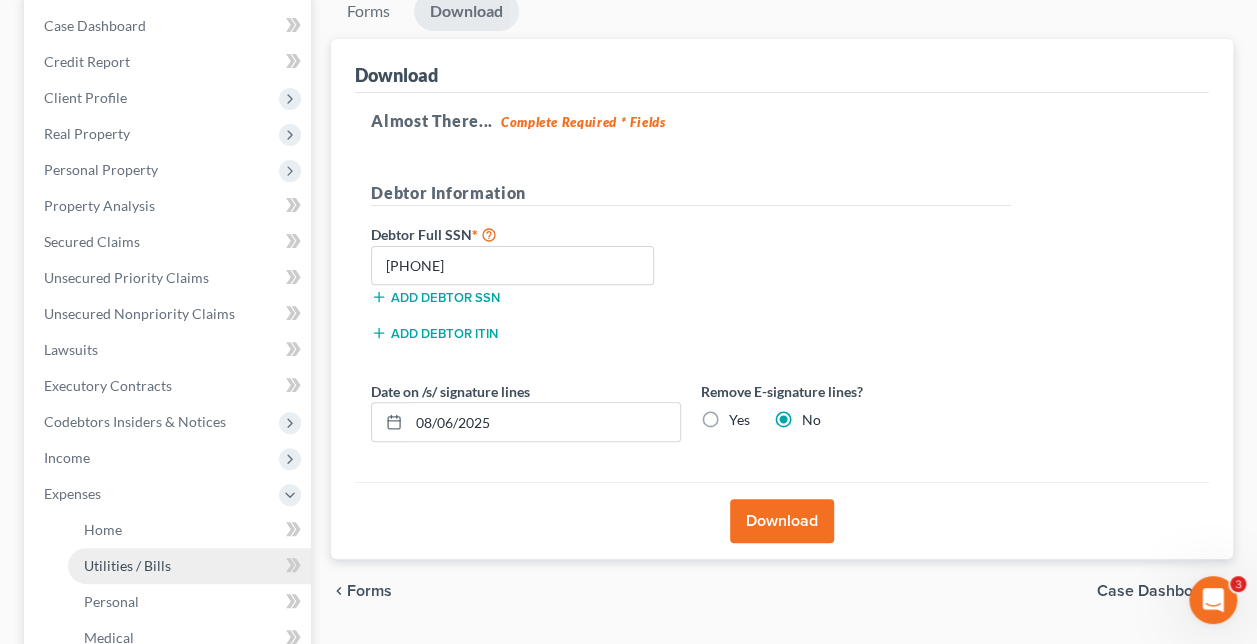 click on "Utilities / Bills" at bounding box center (127, 565) 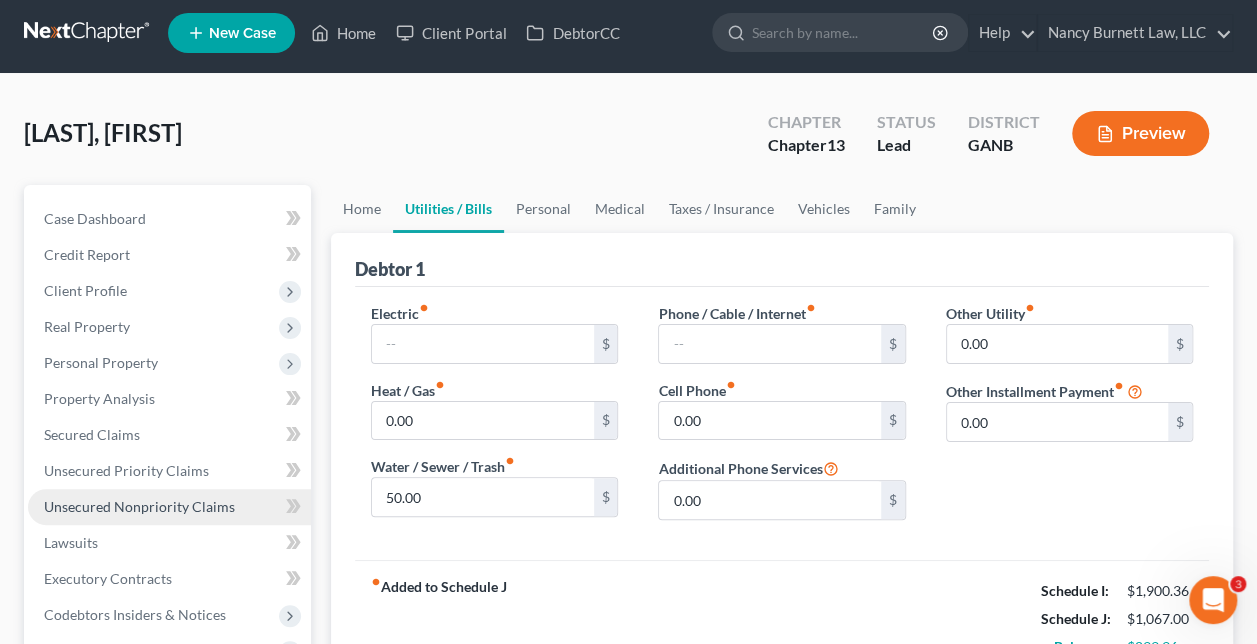 scroll, scrollTop: 0, scrollLeft: 0, axis: both 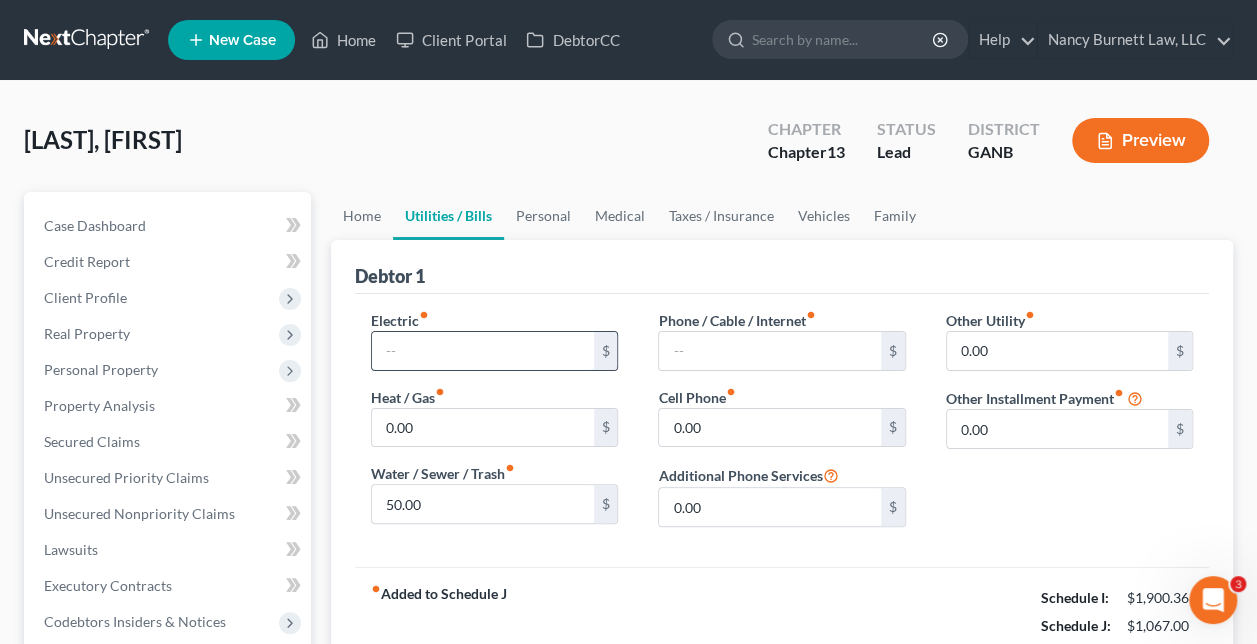click at bounding box center (482, 351) 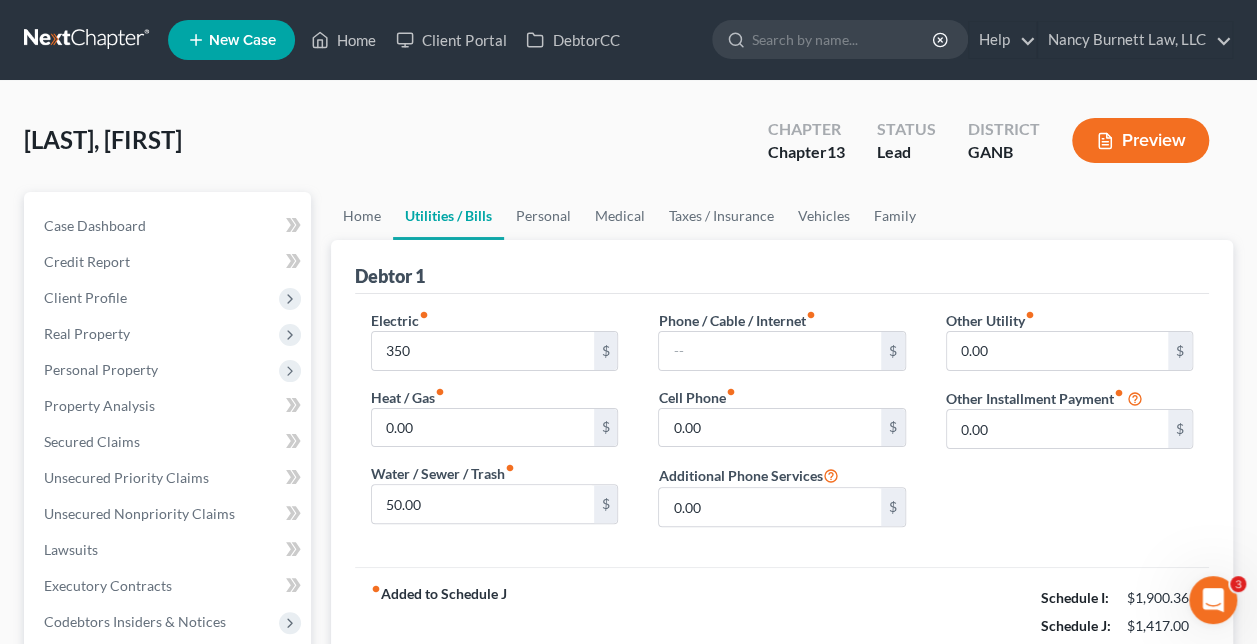 click on "Electric fiber_manual_record 350 $ Heat / Gas fiber_manual_record 0.00 $ Water / Sewer / Trash fiber_manual_record 50.00 $ Phone / Cable / Internet fiber_manual_record $ Cell Phone fiber_manual_record 0.00 $ Additional Phone Services 0.00 $ Other Utility fiber_manual_record 0.00 $ Other Installment Payment fiber_manual_record 0.00 $" at bounding box center [782, 430] 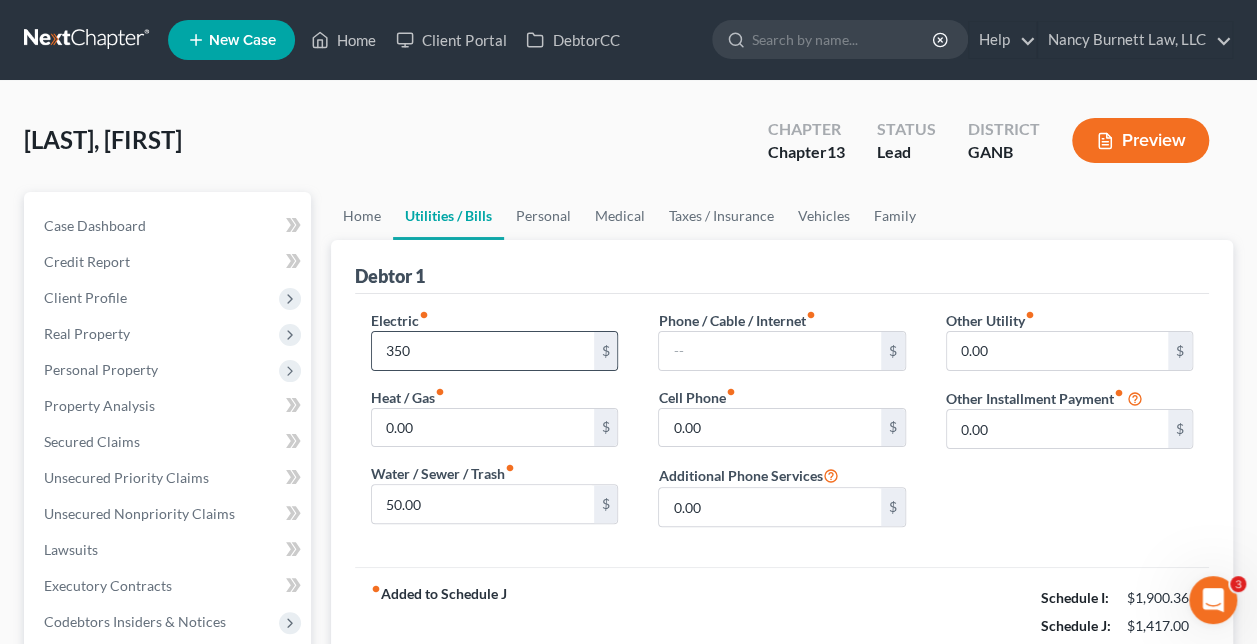 click on "$" at bounding box center [606, 351] 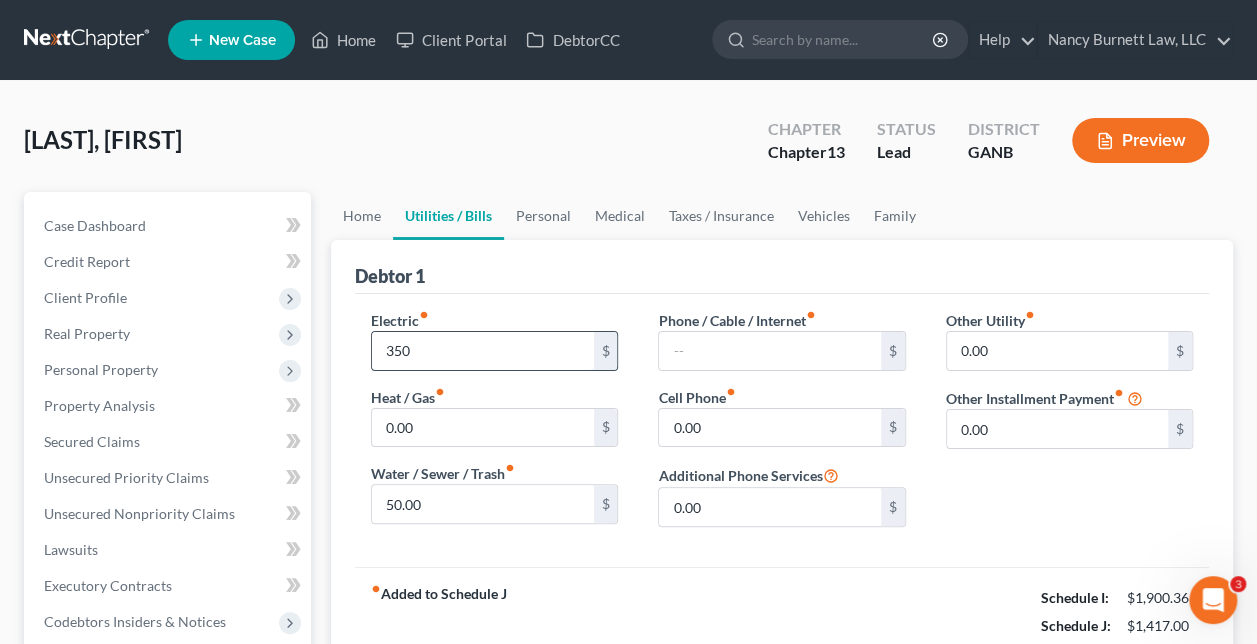 click on "350" at bounding box center [482, 351] 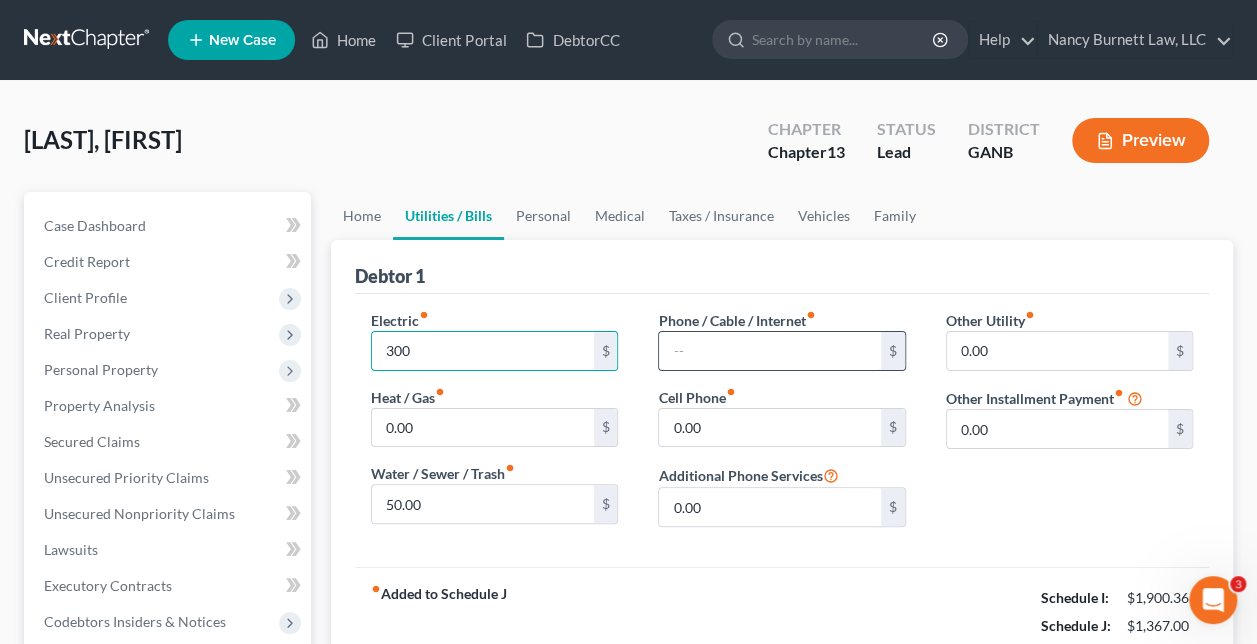 type on "300" 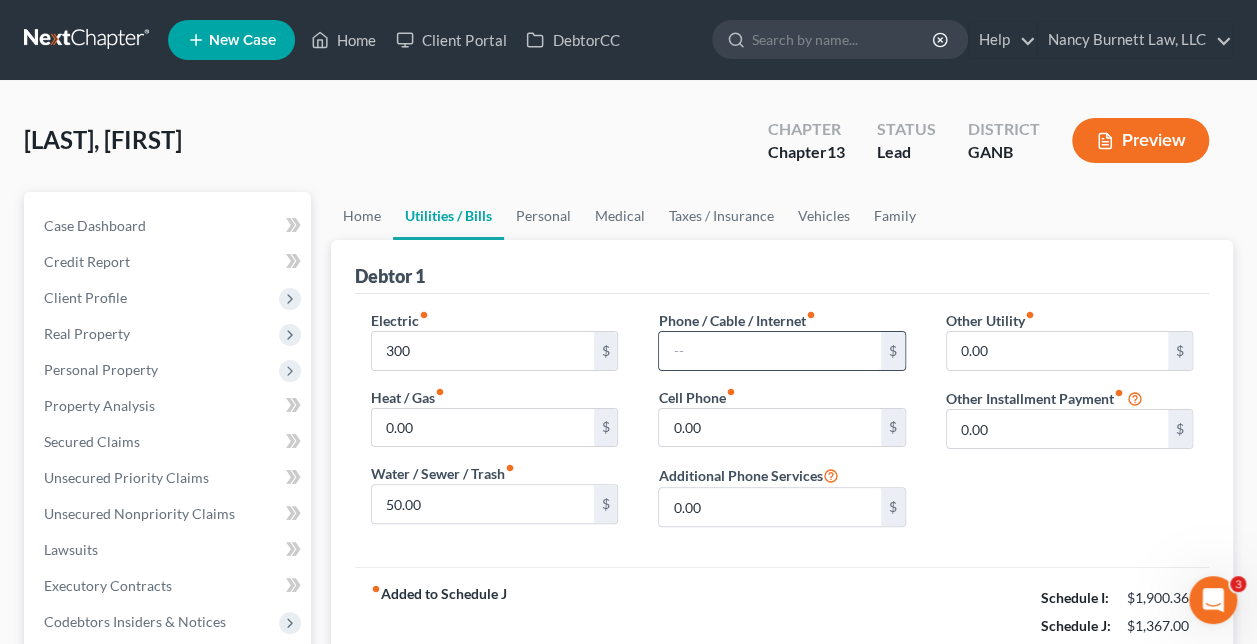 click at bounding box center (769, 351) 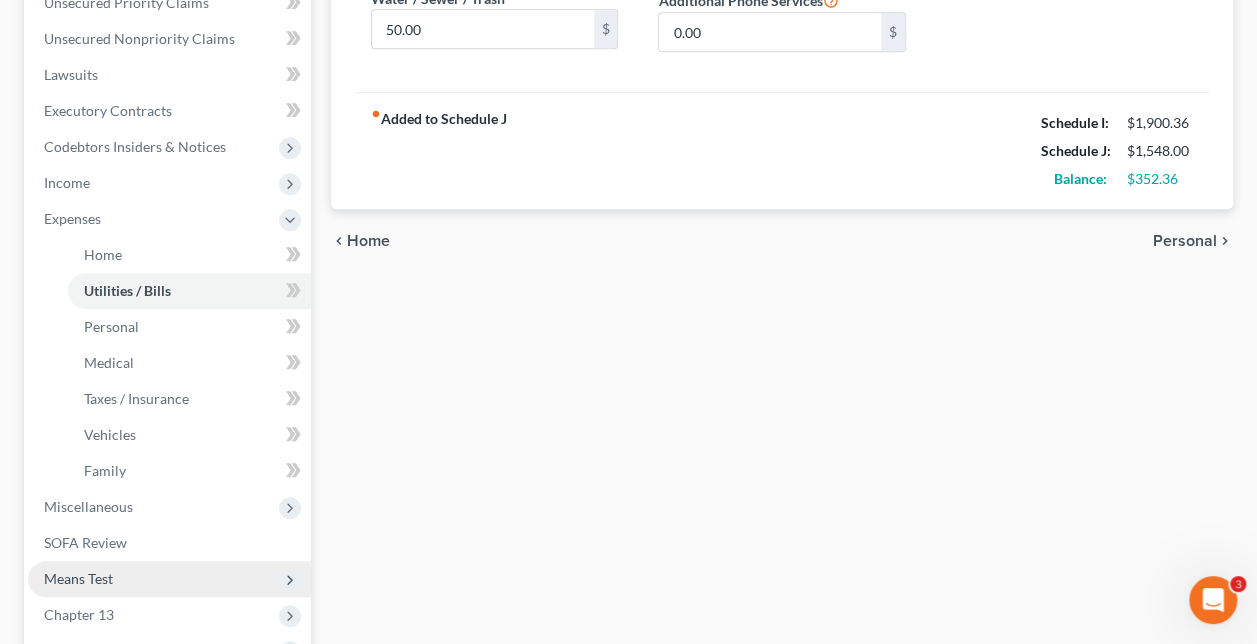 scroll, scrollTop: 500, scrollLeft: 0, axis: vertical 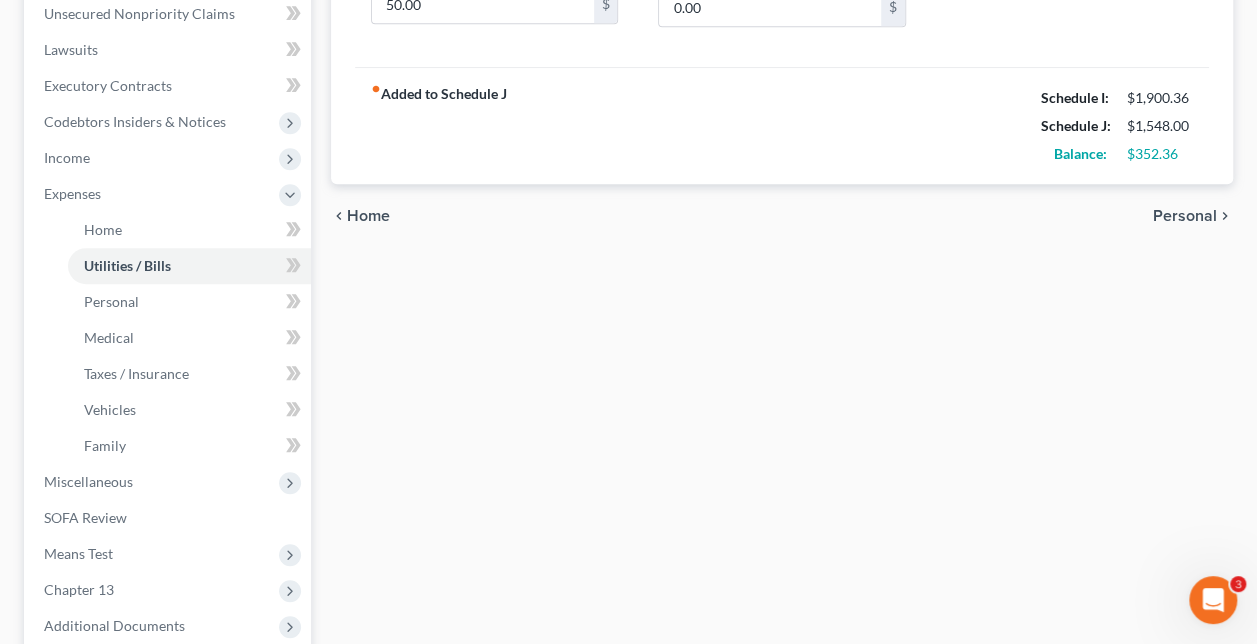 click on "Personal" at bounding box center [1185, 216] 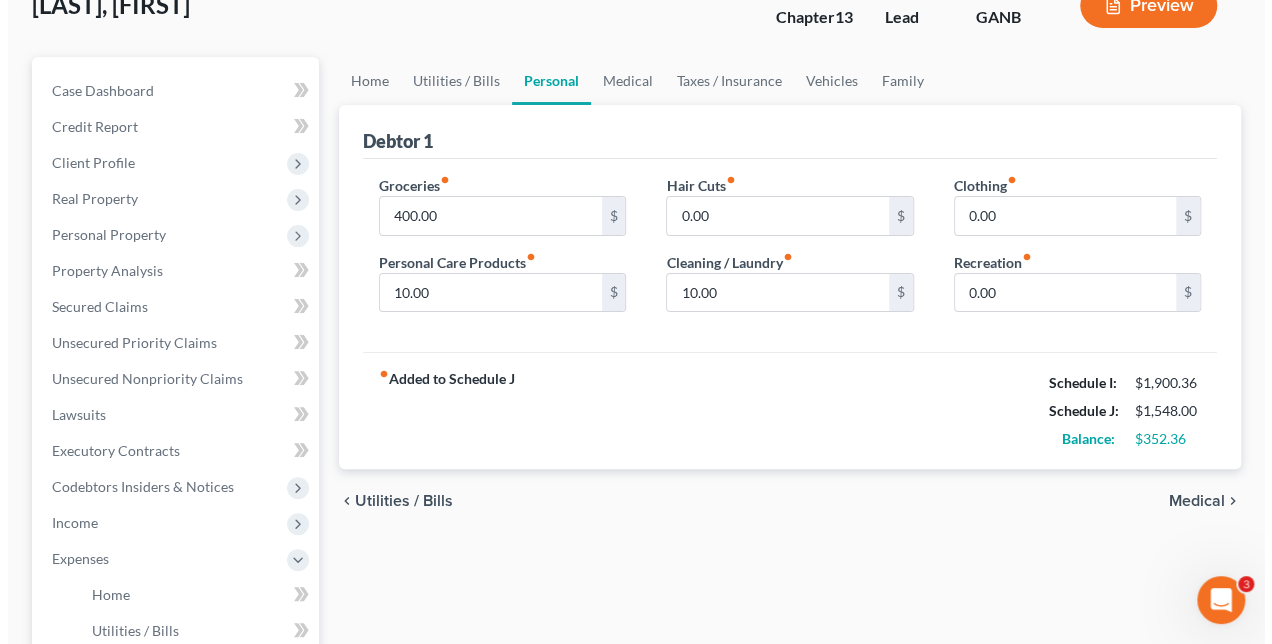 scroll, scrollTop: 104, scrollLeft: 0, axis: vertical 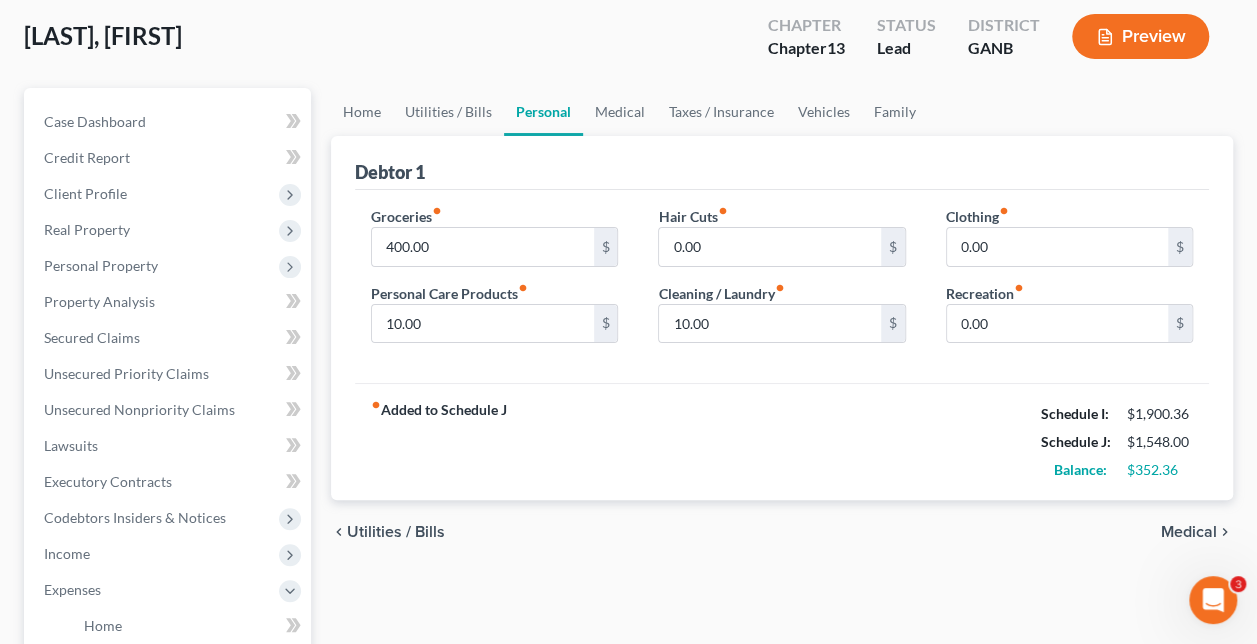 click on "Preview" at bounding box center [1140, 36] 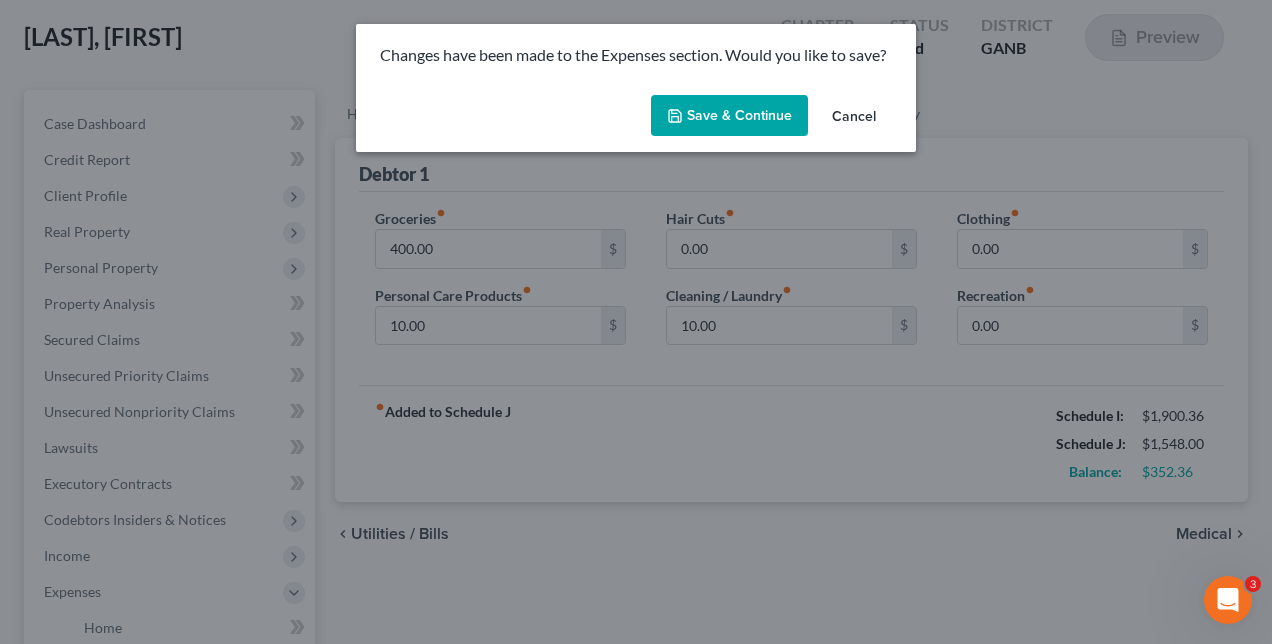 click on "Save & Continue" at bounding box center [729, 116] 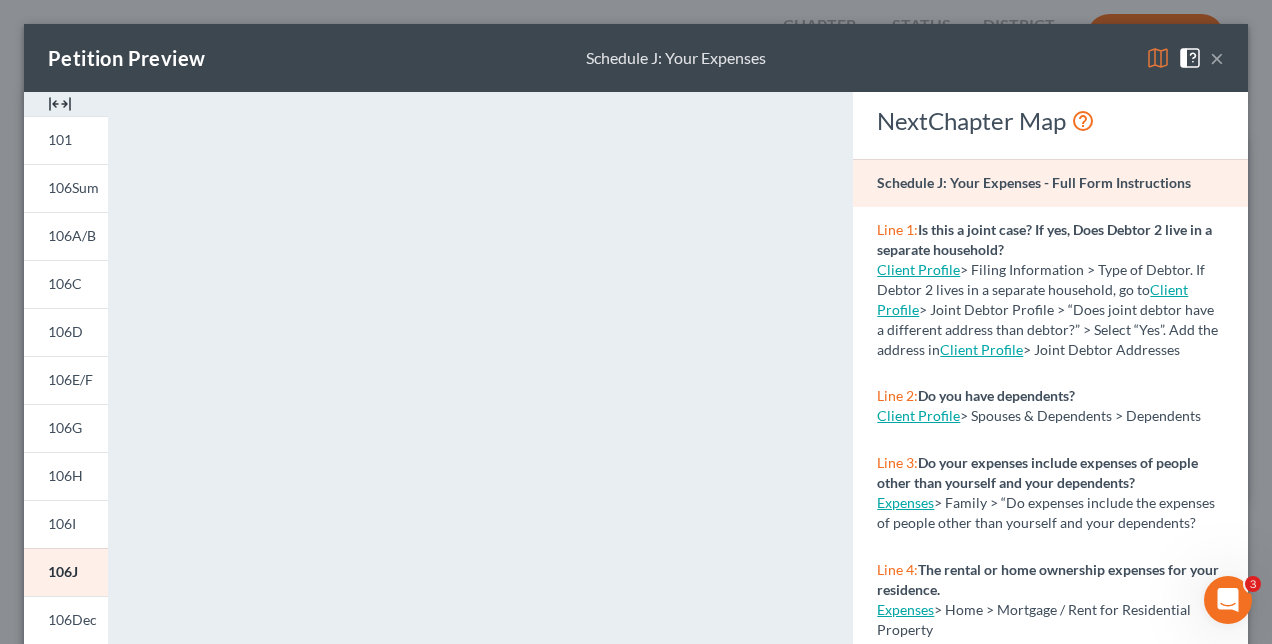 scroll, scrollTop: 484, scrollLeft: 0, axis: vertical 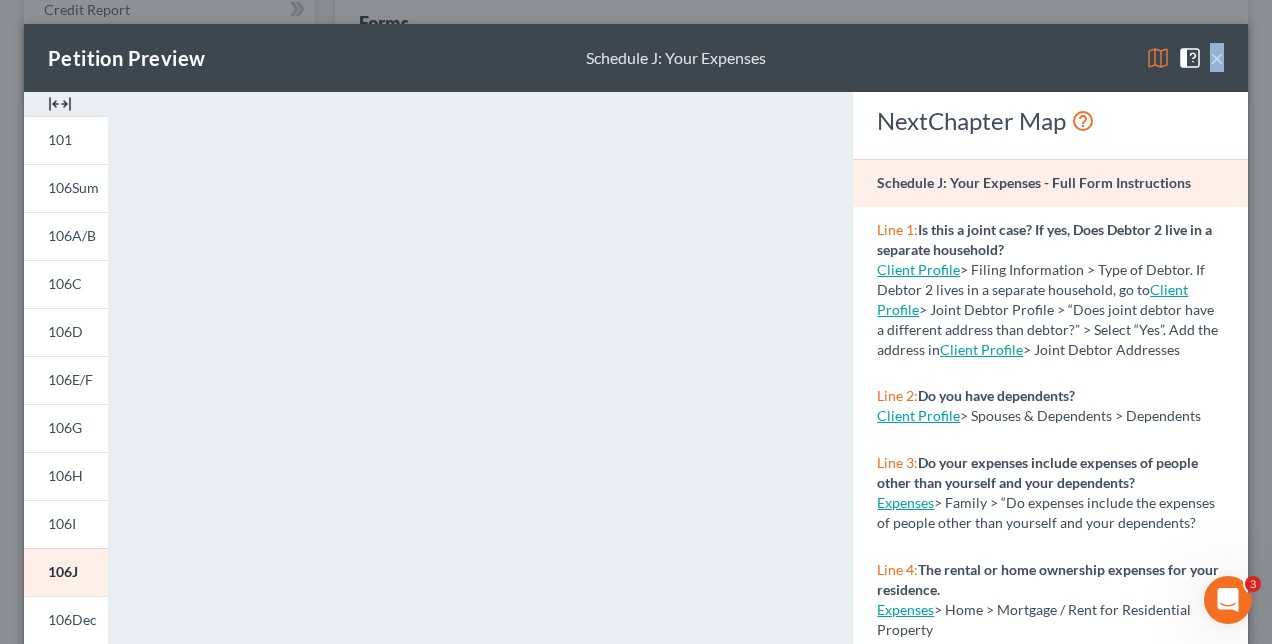 click on "Petition Preview Schedule J: Your Expenses ×" at bounding box center (636, 58) 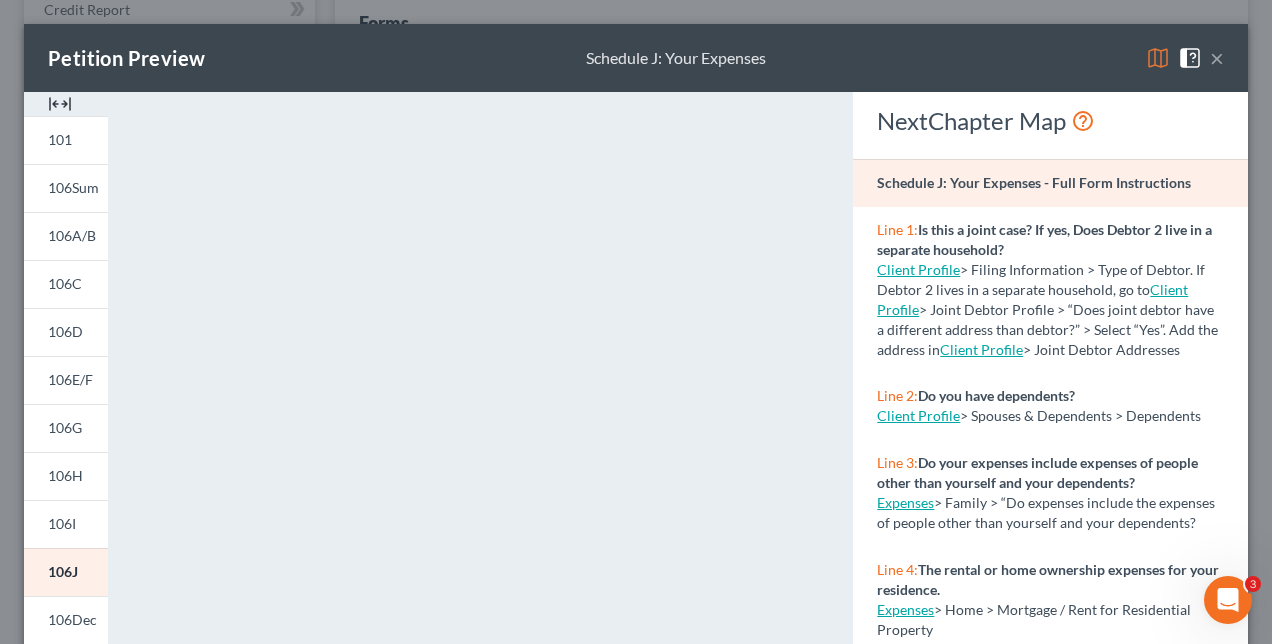 click on "×" at bounding box center [1217, 58] 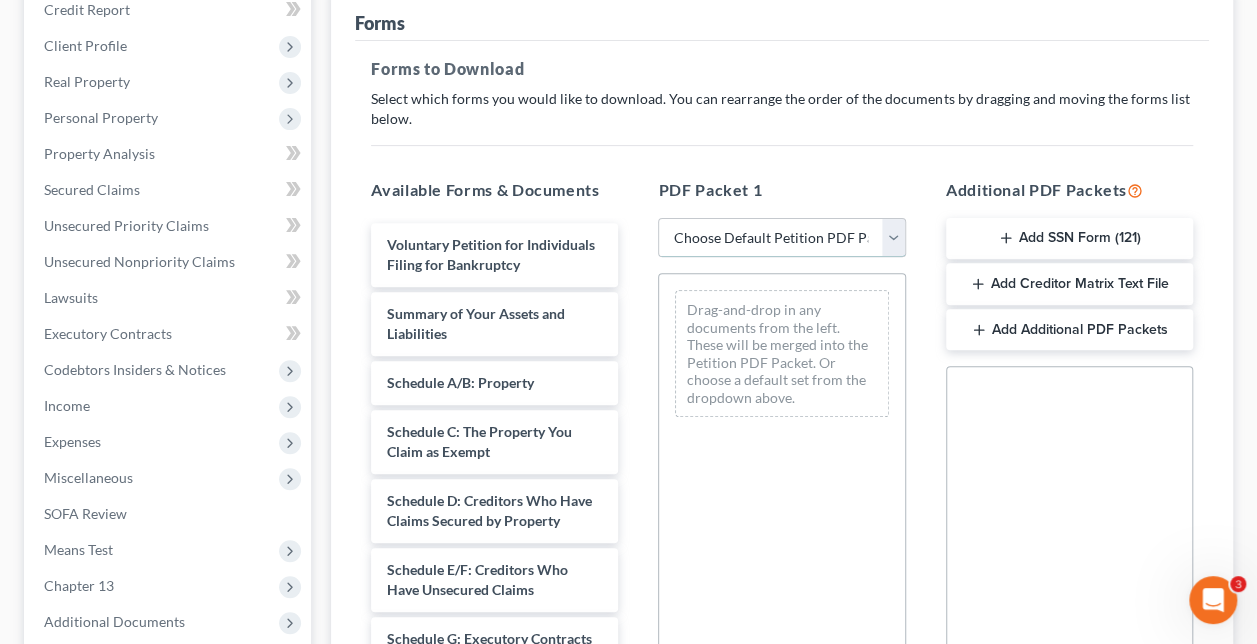 click on "Choose Default Petition PDF Packet Complete Bankruptcy Petition (all forms and schedules) Emergency Filing Forms (Petition and Creditor List Only) Amended Forms Signature Pages Only Supplemental Post Petition (Sch. I & J) Supplemental Post Petition (Sch. I) Supplemental Post Petition (Sch. J)" at bounding box center (781, 238) 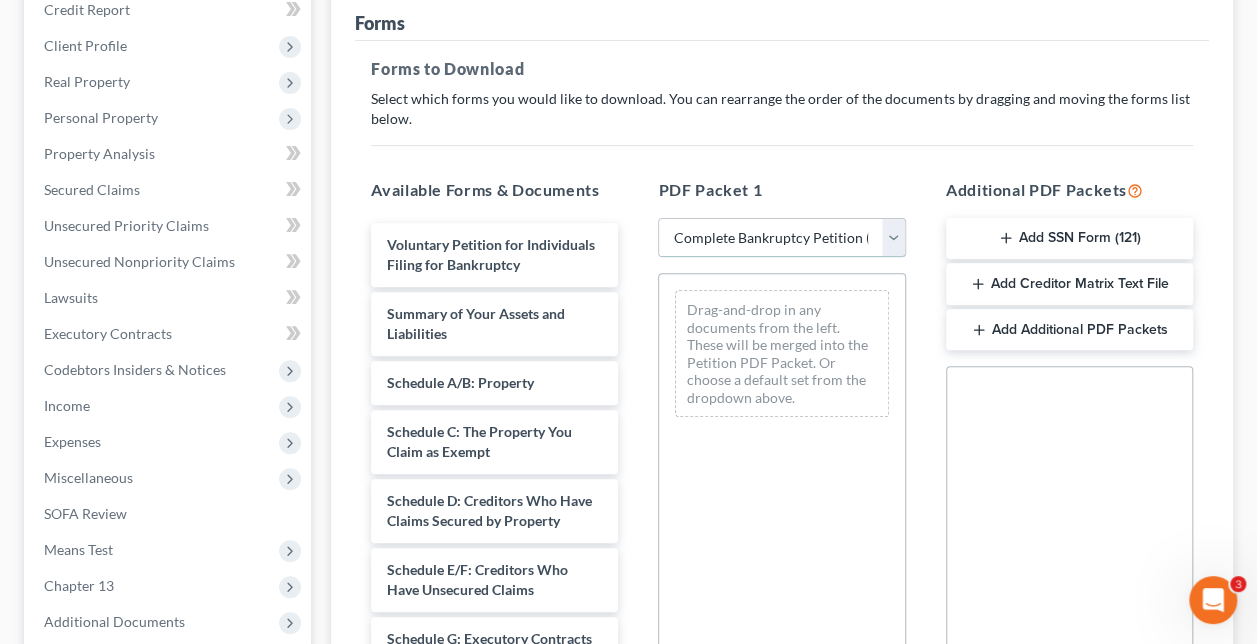 click on "Choose Default Petition PDF Packet Complete Bankruptcy Petition (all forms and schedules) Emergency Filing Forms (Petition and Creditor List Only) Amended Forms Signature Pages Only Supplemental Post Petition (Sch. I & J) Supplemental Post Petition (Sch. I) Supplemental Post Petition (Sch. J)" at bounding box center (781, 238) 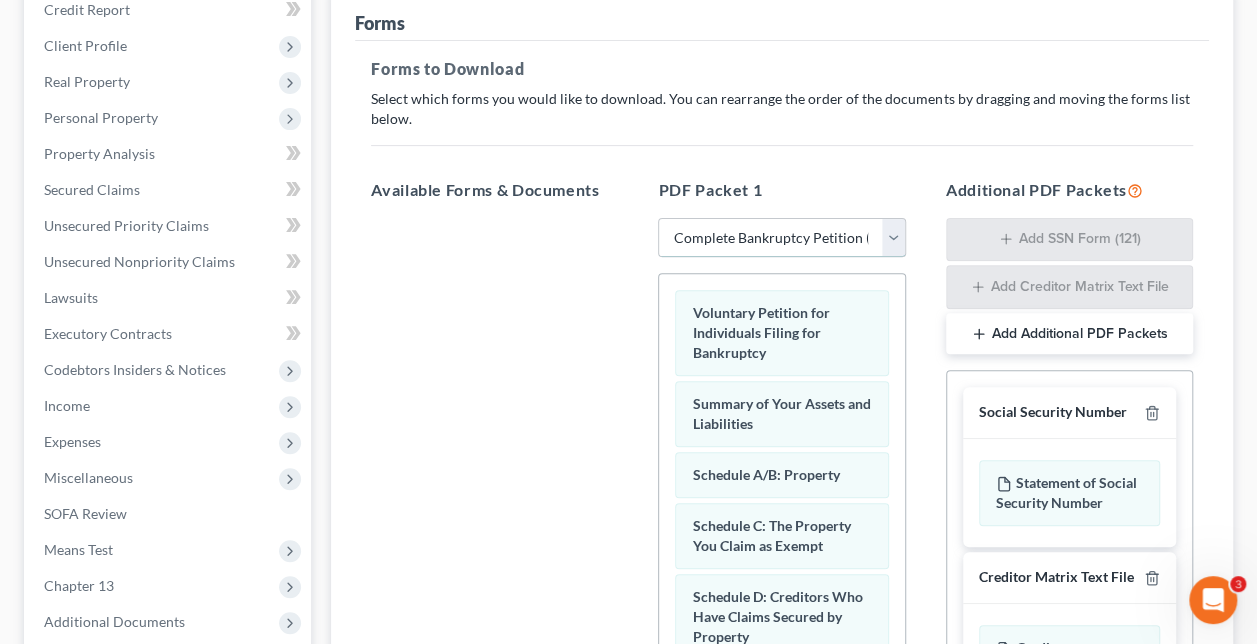 scroll, scrollTop: 610, scrollLeft: 0, axis: vertical 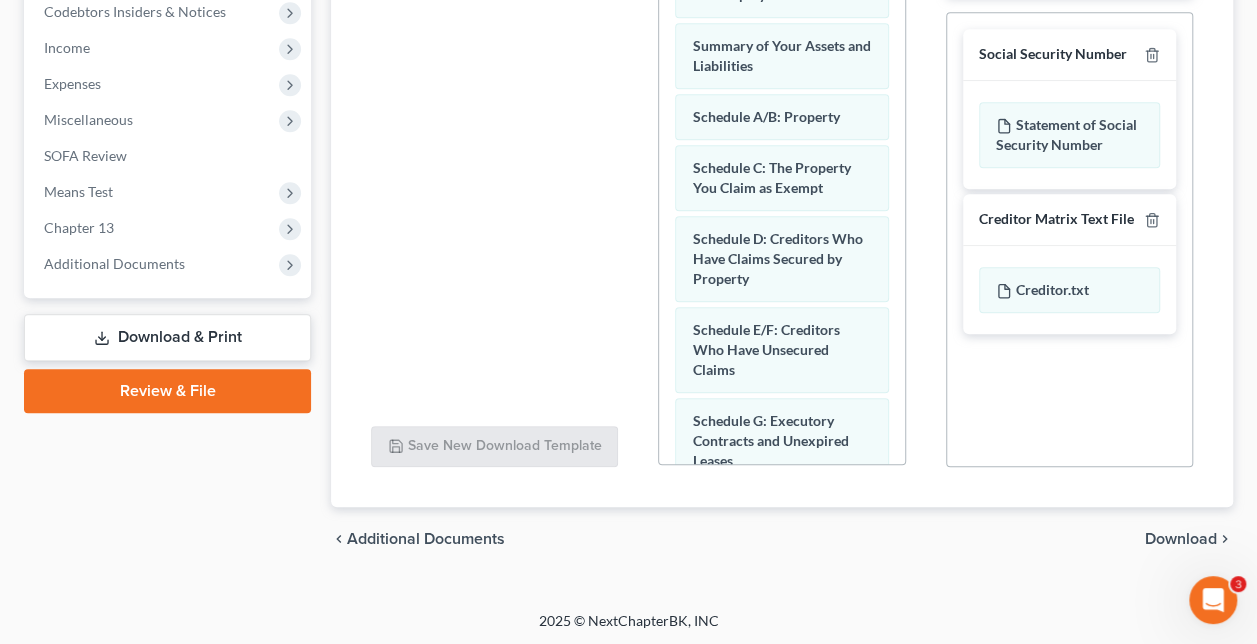 click on "Download" at bounding box center [1181, 539] 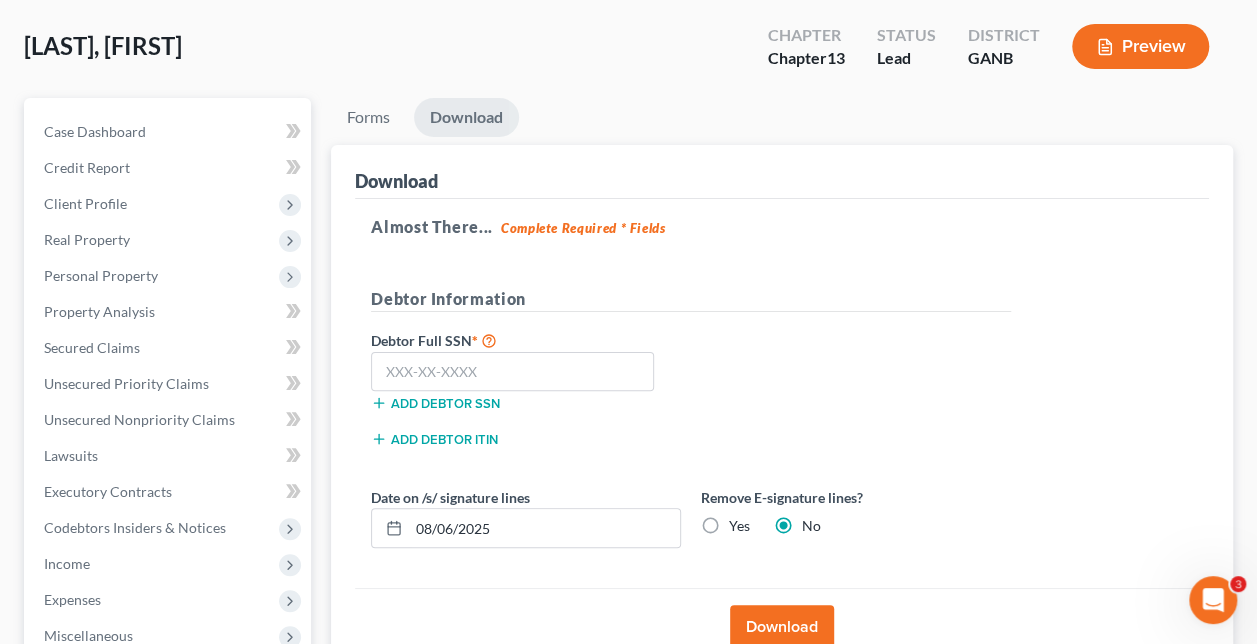 scroll, scrollTop: 52, scrollLeft: 0, axis: vertical 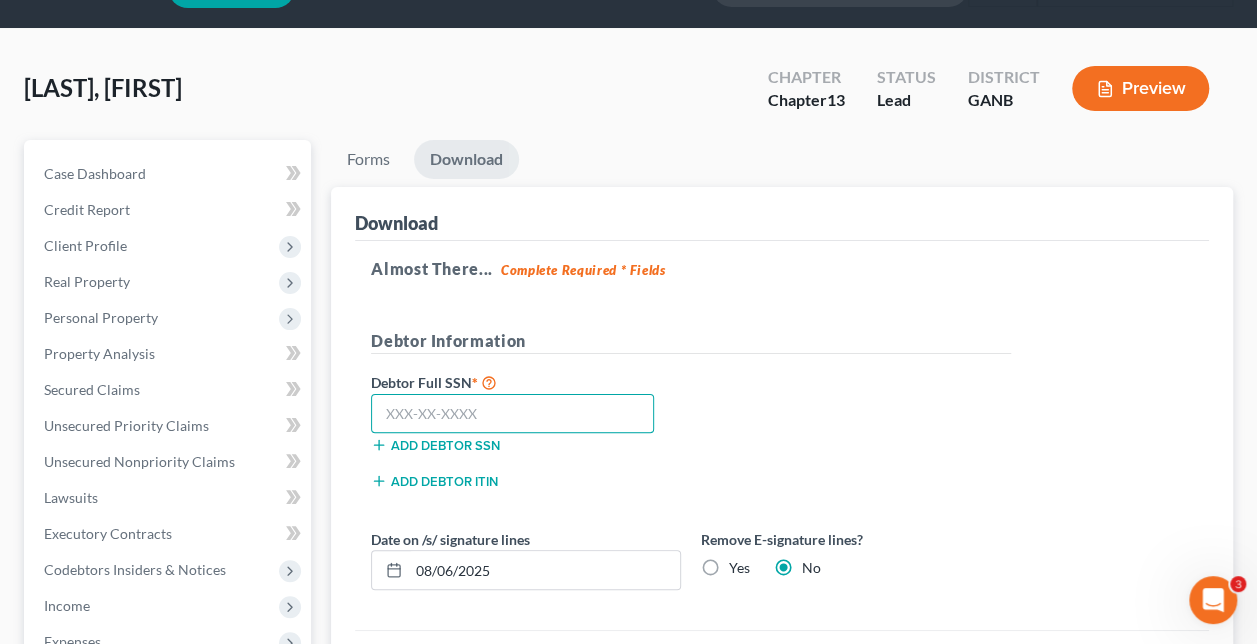 click at bounding box center [512, 414] 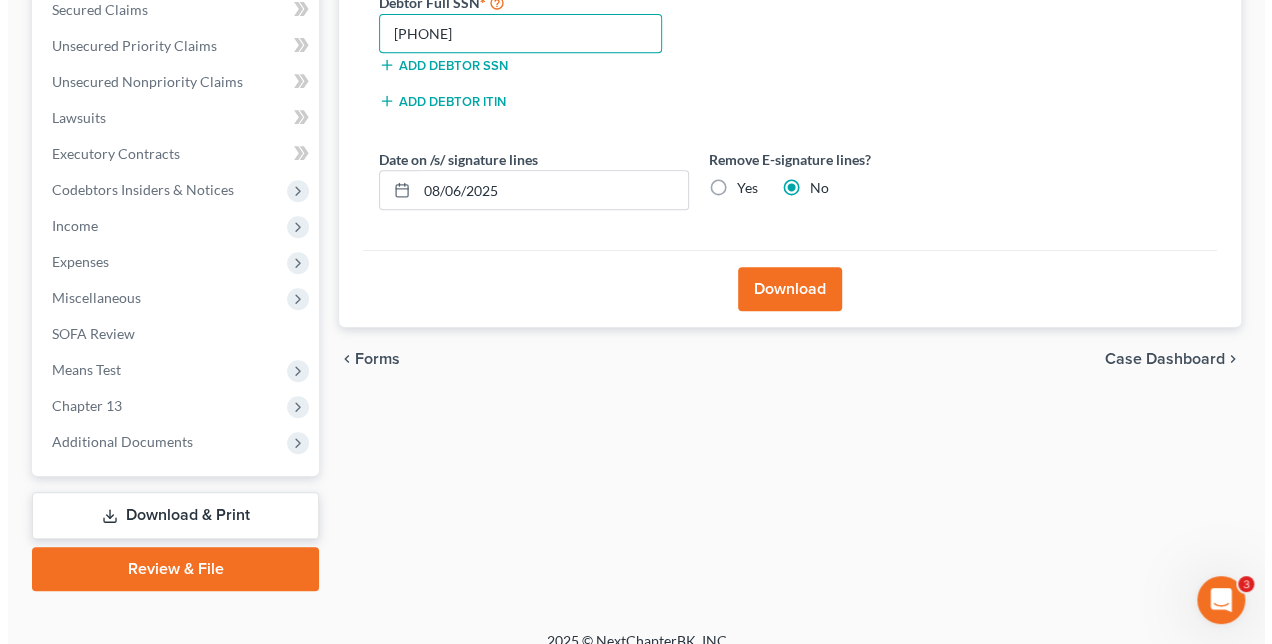 scroll, scrollTop: 452, scrollLeft: 0, axis: vertical 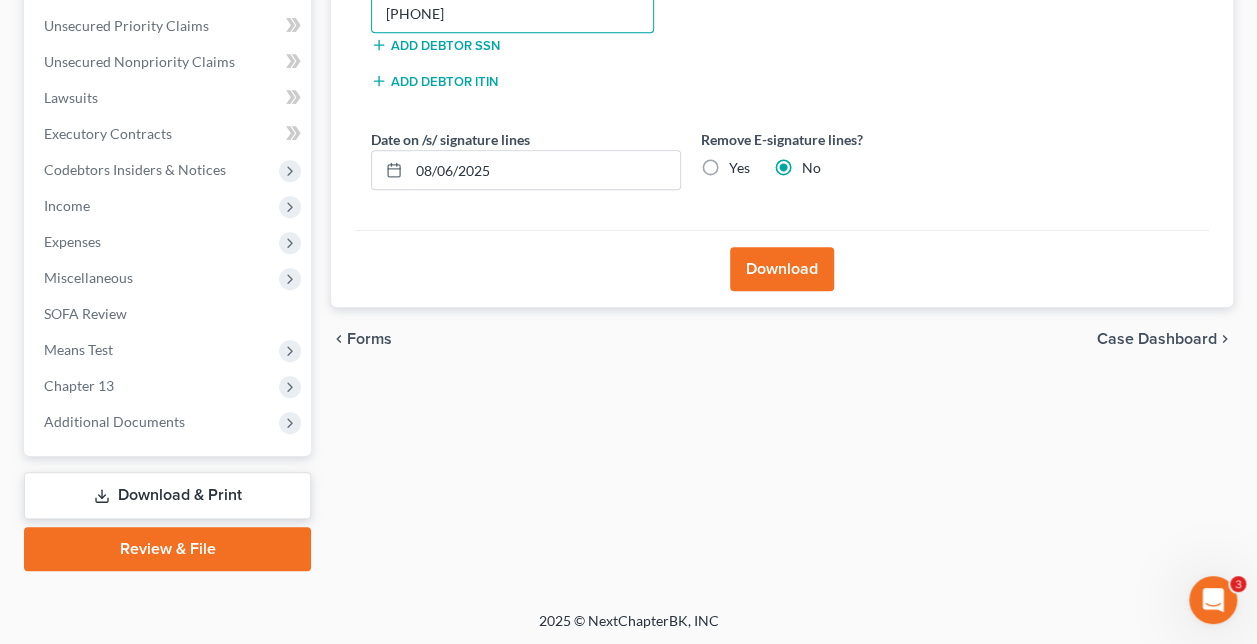 type on "[PHONE]" 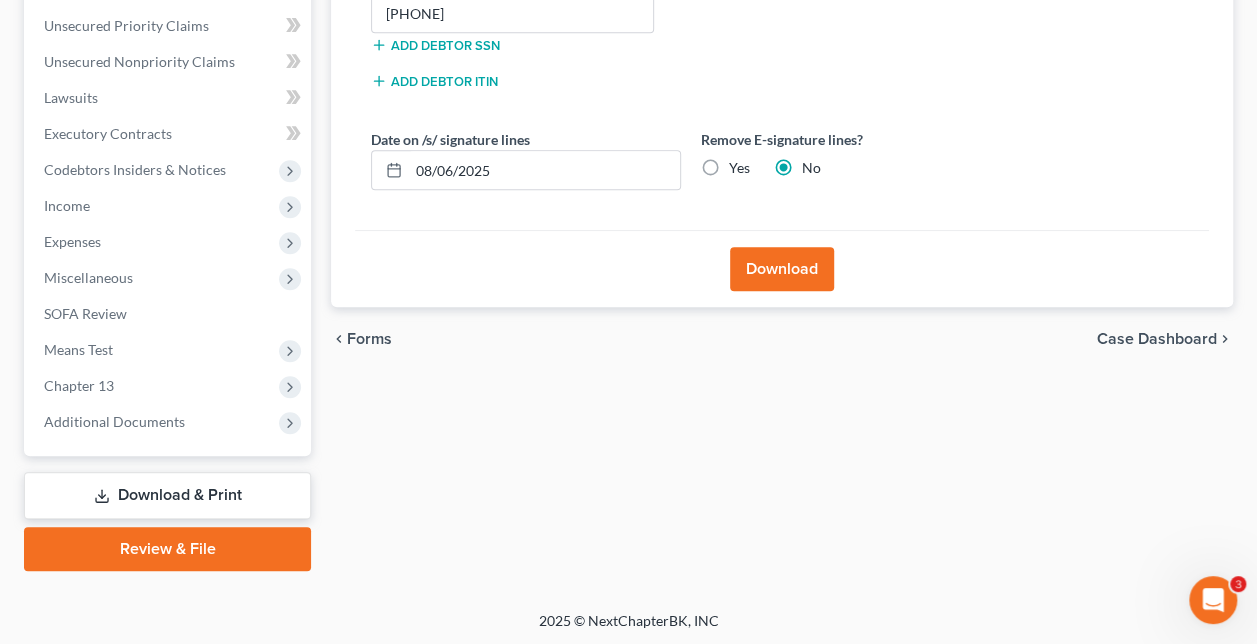 click on "Download & Print" at bounding box center (167, 495) 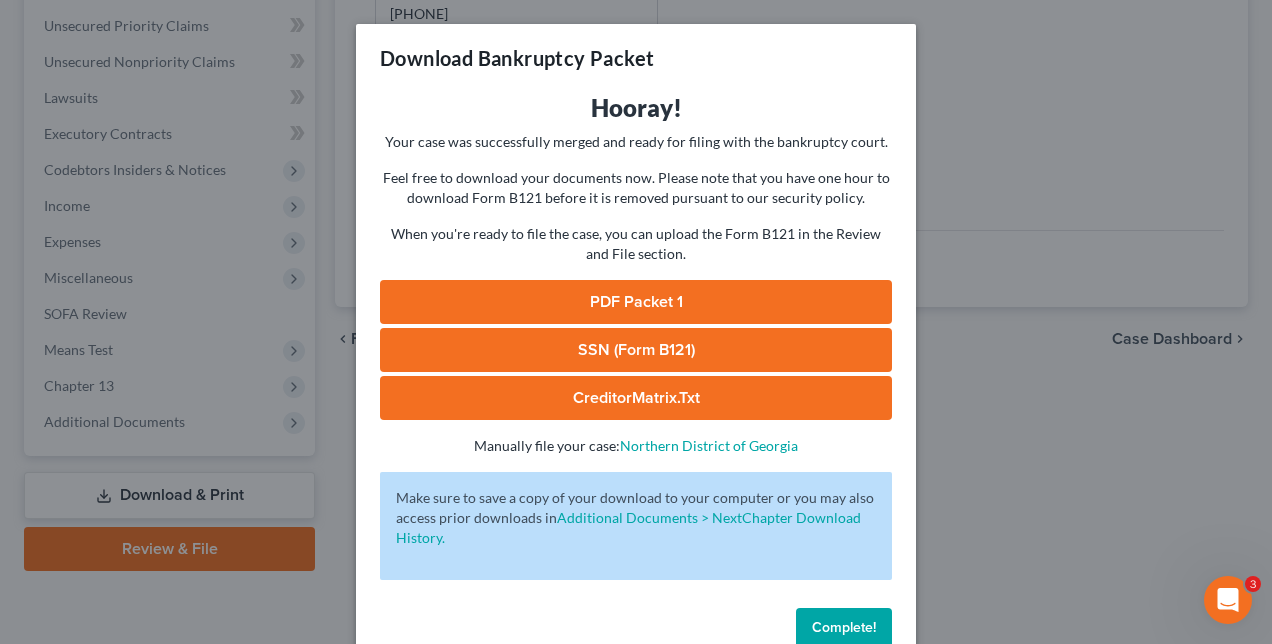 click on "PDF Packet 1" at bounding box center (636, 302) 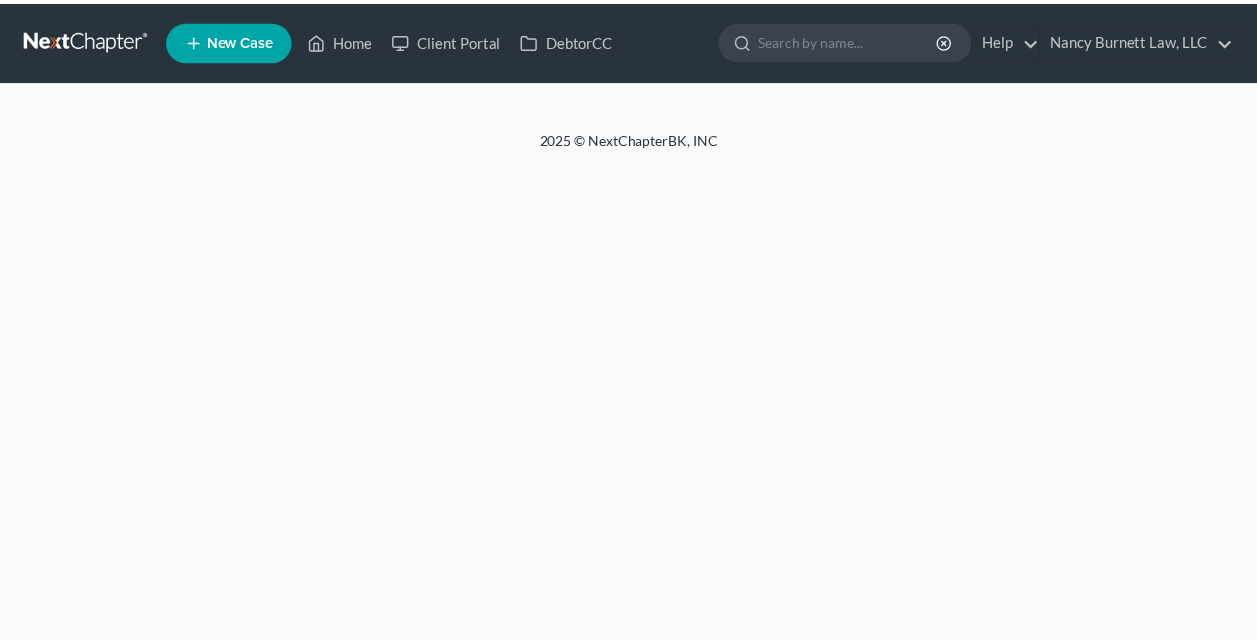 scroll, scrollTop: 0, scrollLeft: 0, axis: both 